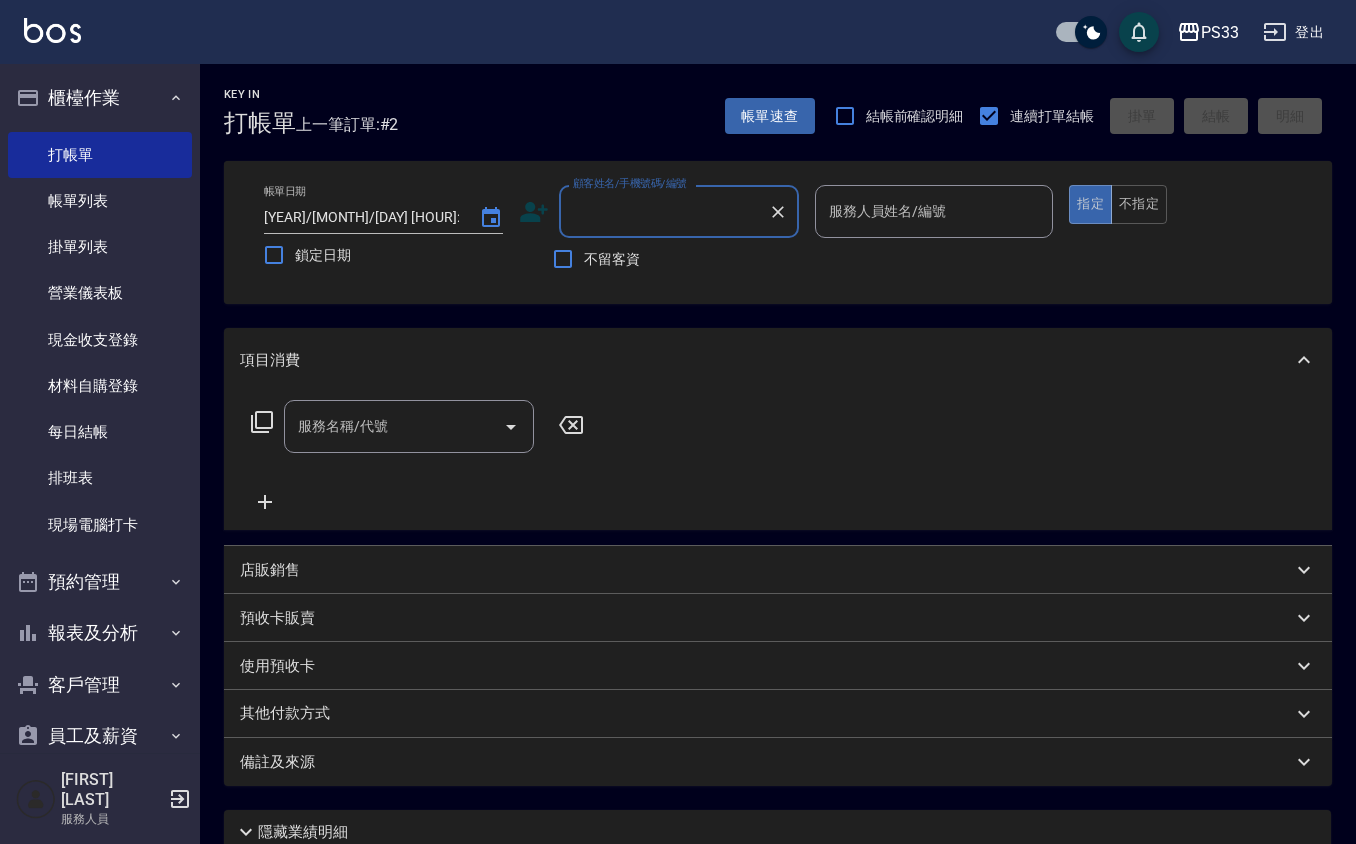 scroll, scrollTop: 0, scrollLeft: 0, axis: both 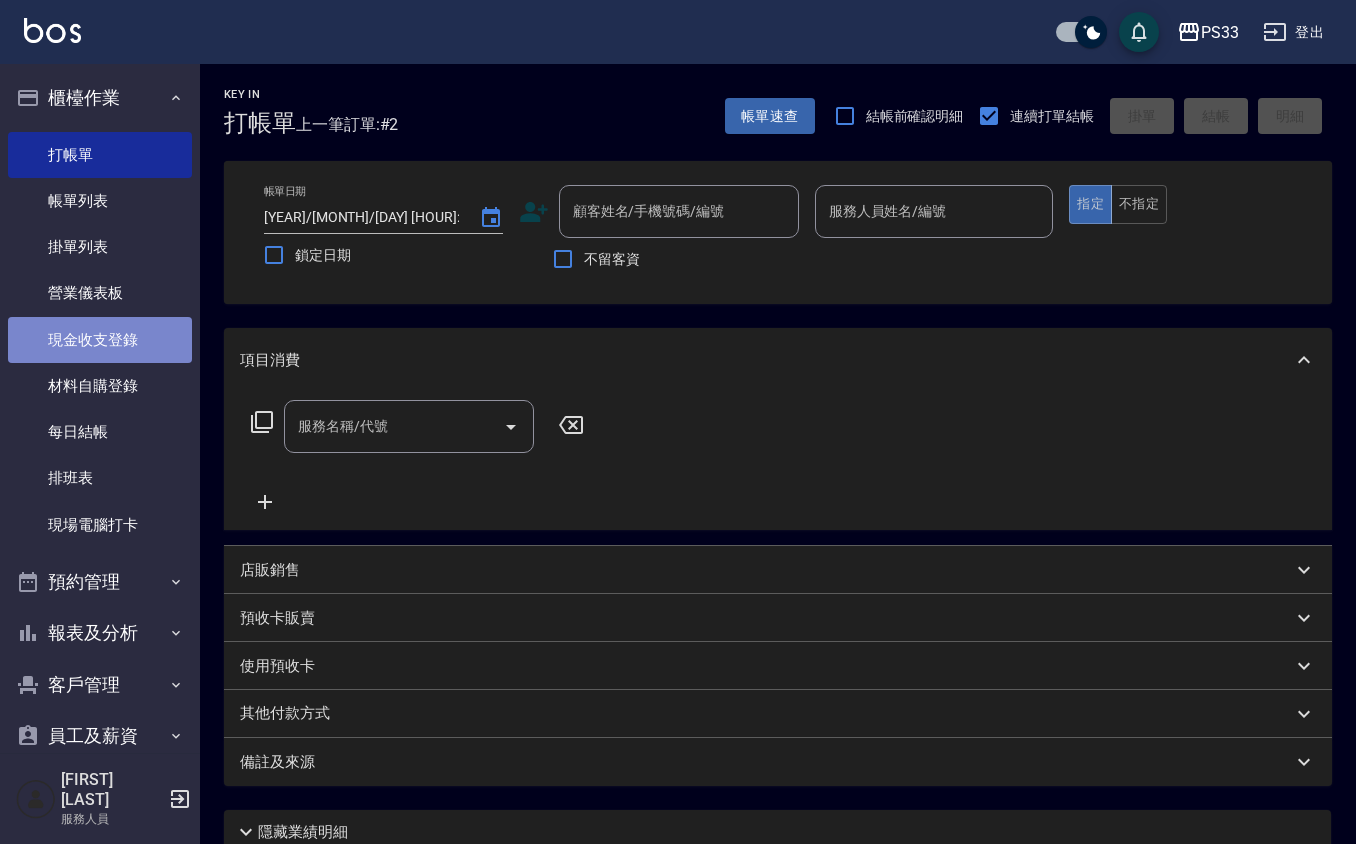 click on "現金收支登錄" at bounding box center [100, 340] 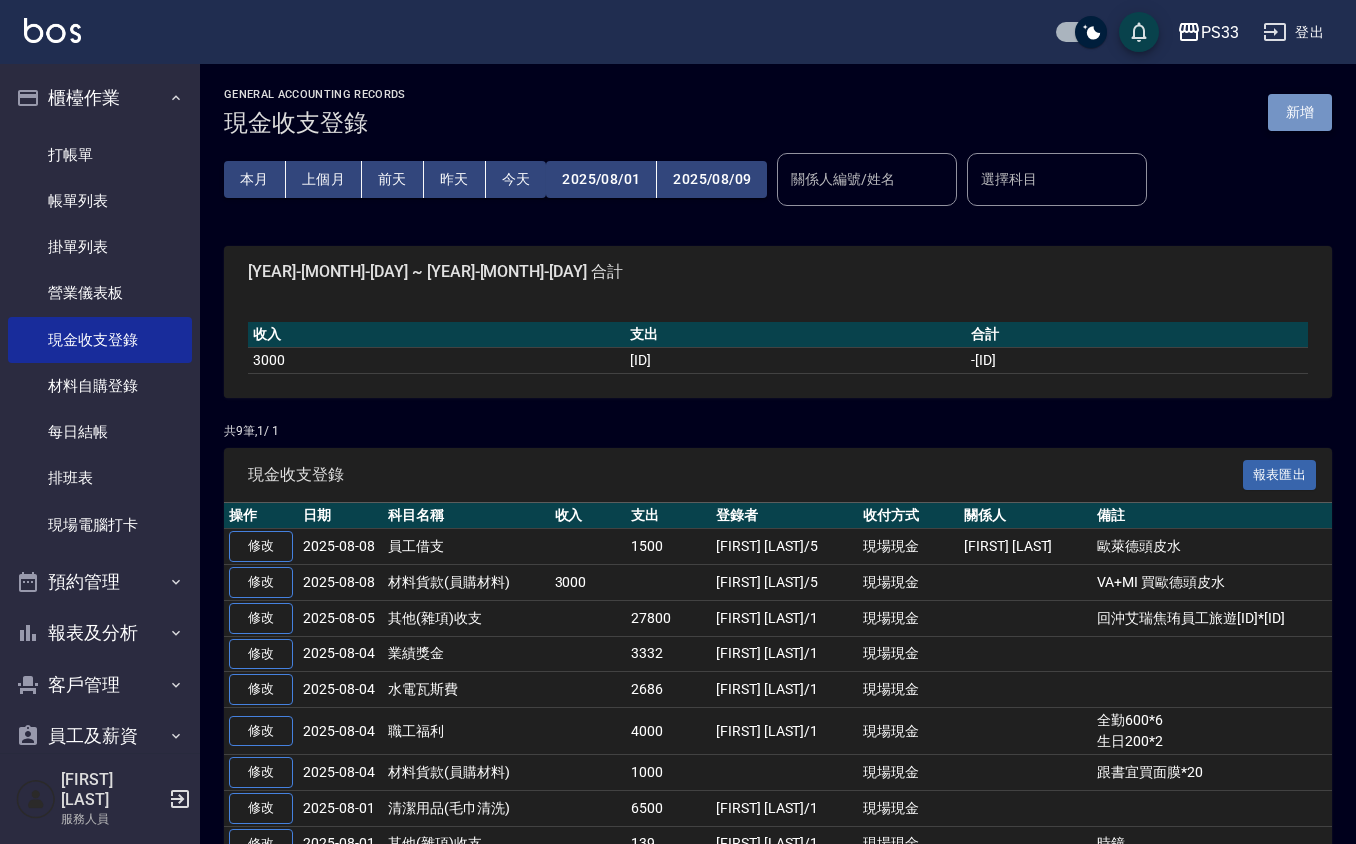 click on "新增" at bounding box center (1300, 112) 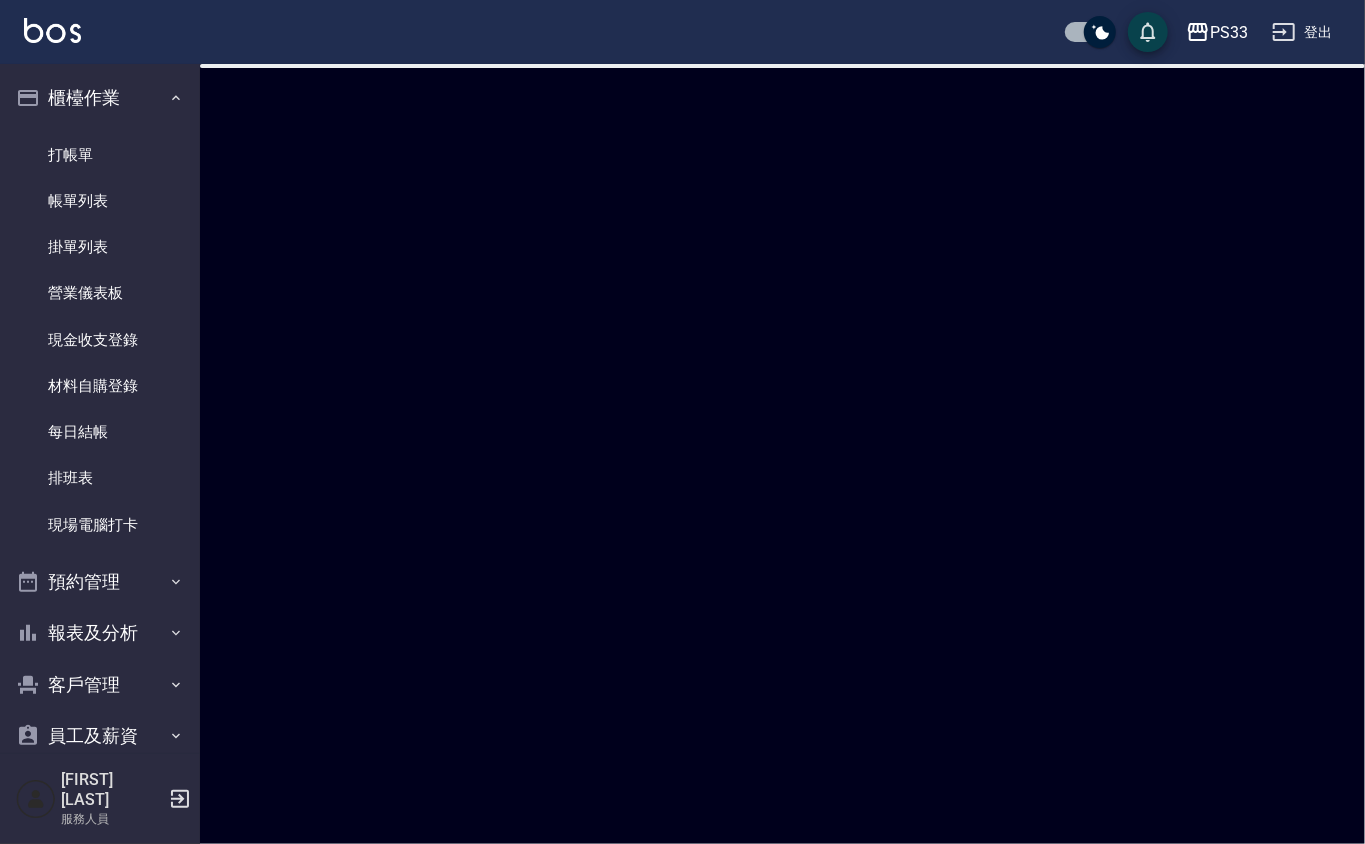 click at bounding box center (682, 422) 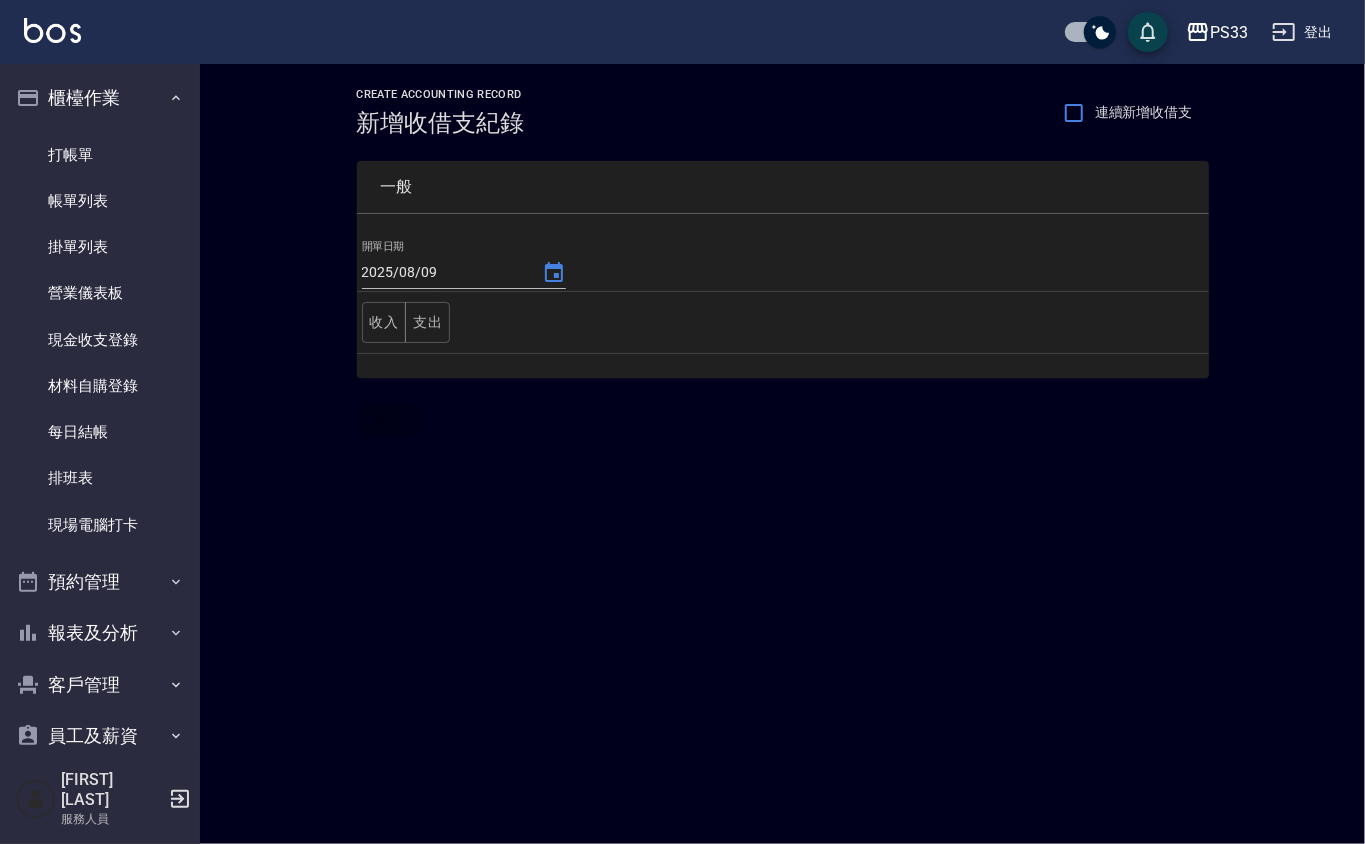 drag, startPoint x: 381, startPoint y: 334, endPoint x: 372, endPoint y: 350, distance: 18.35756 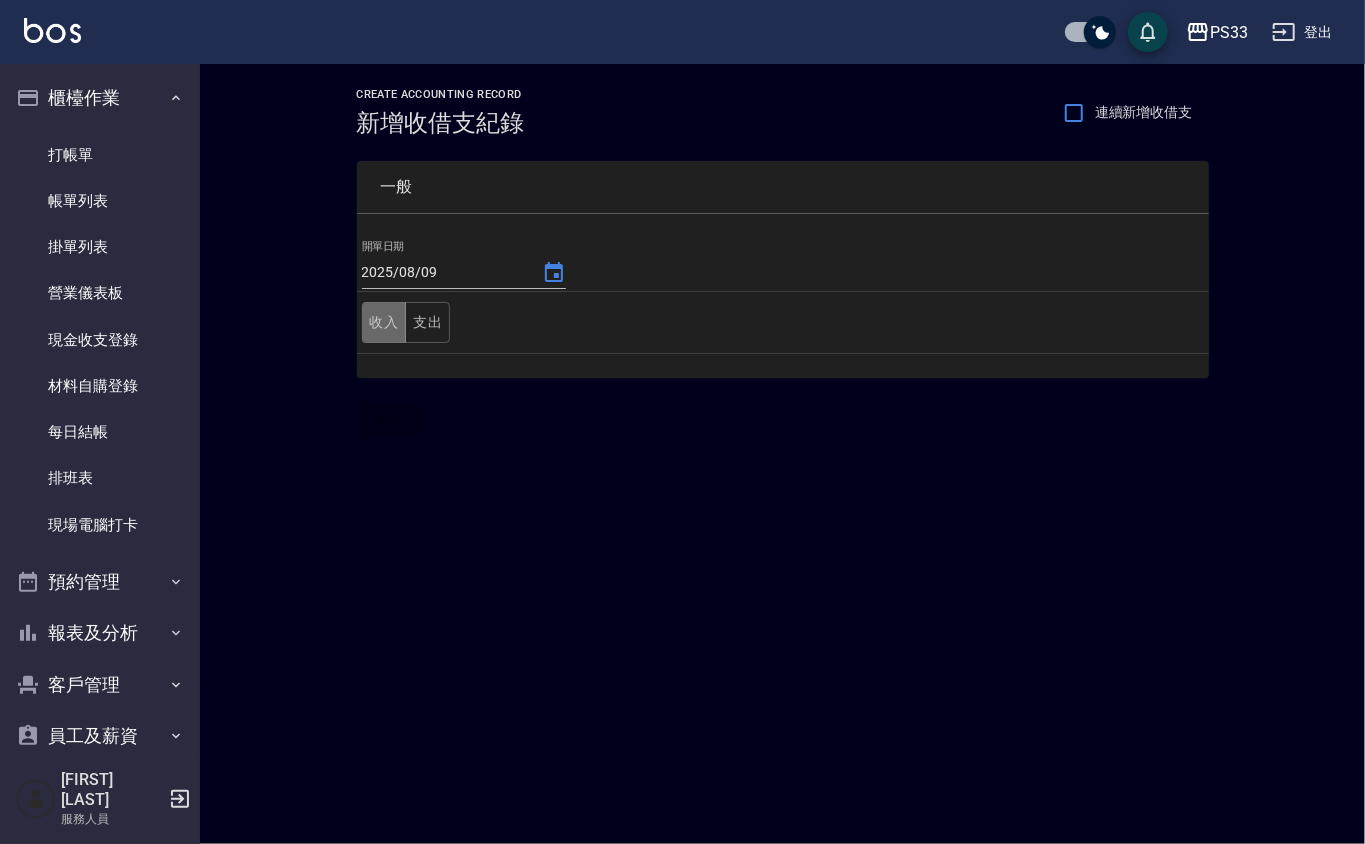 click on "收入" at bounding box center (384, 322) 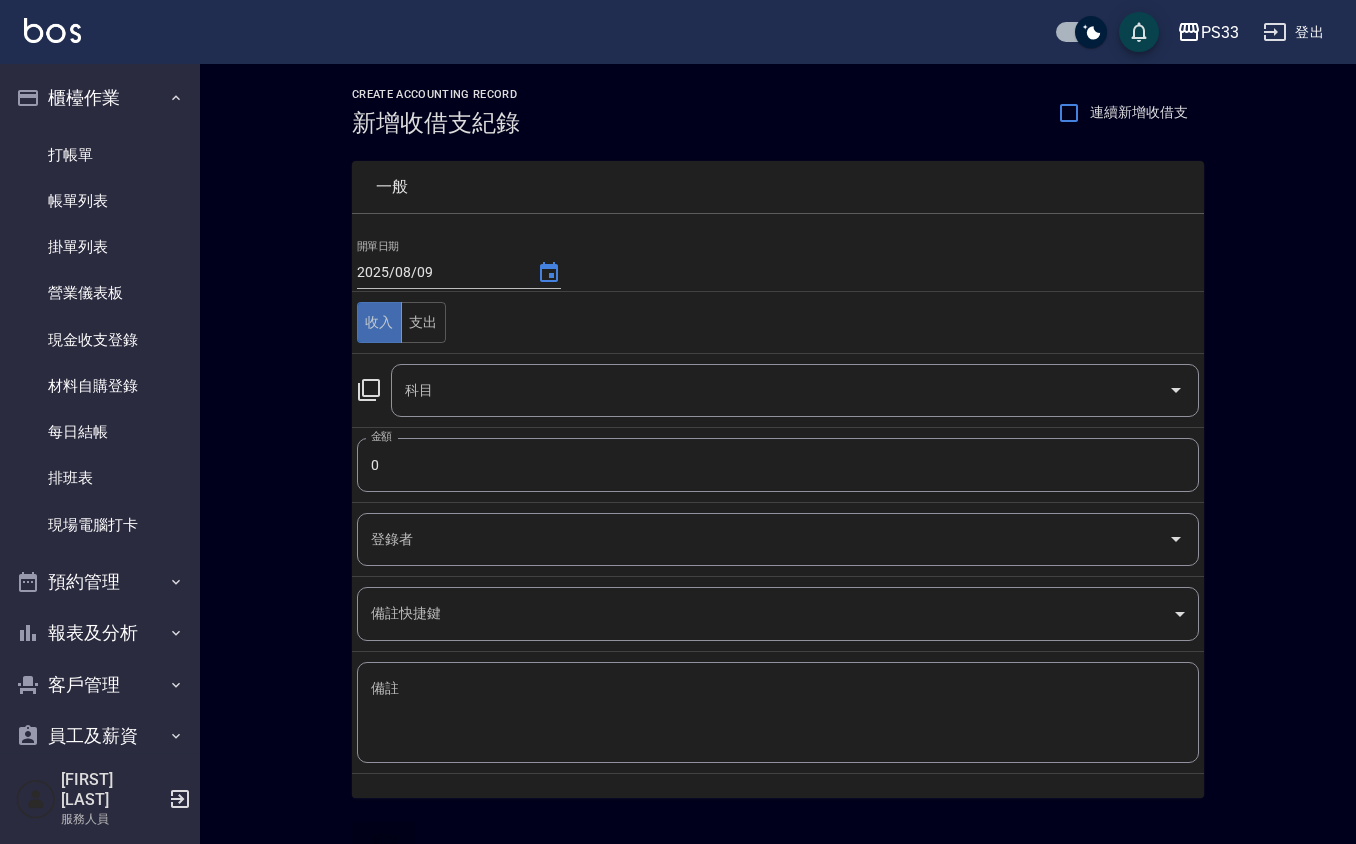 click on "收入" at bounding box center (379, 322) 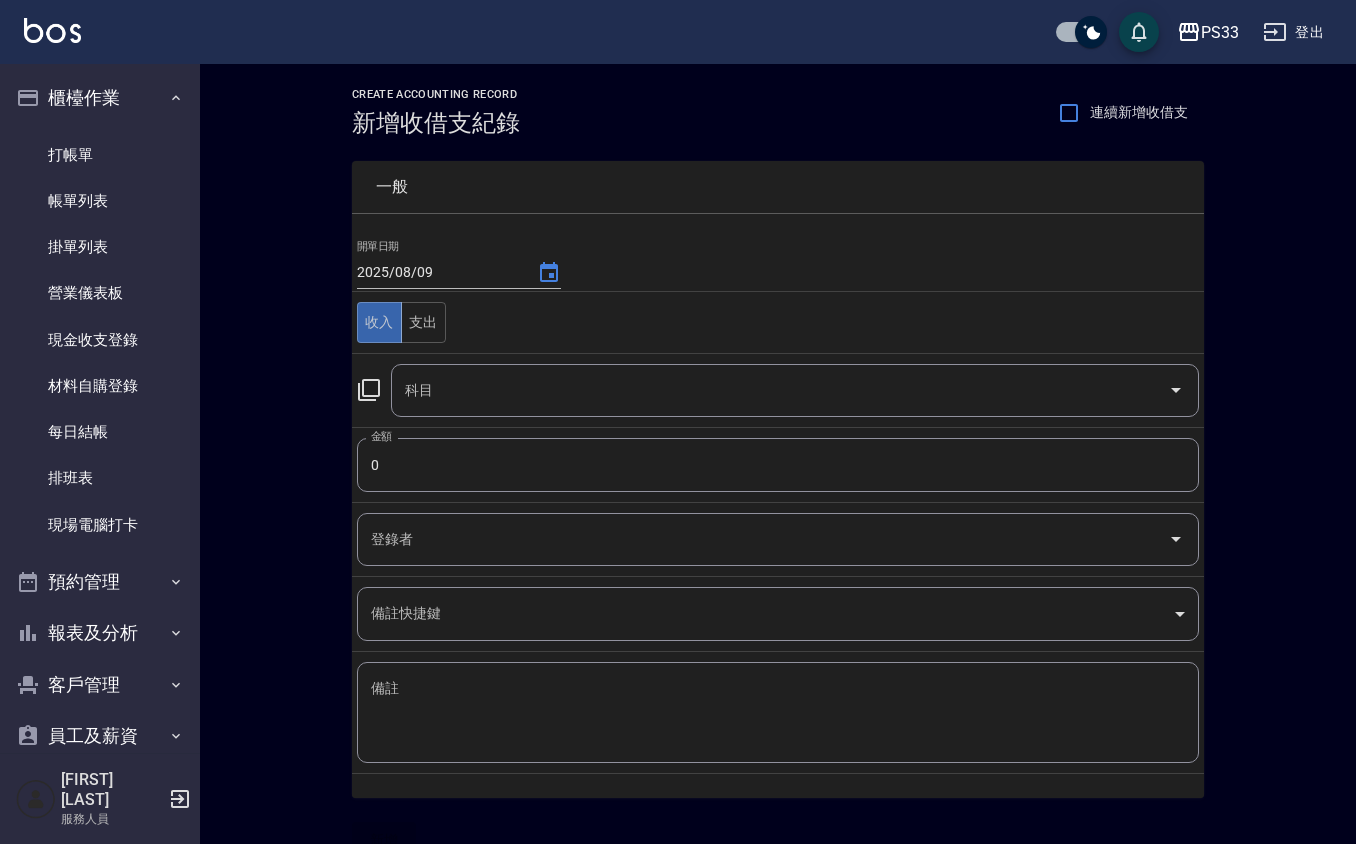 click on "0" at bounding box center (778, 465) 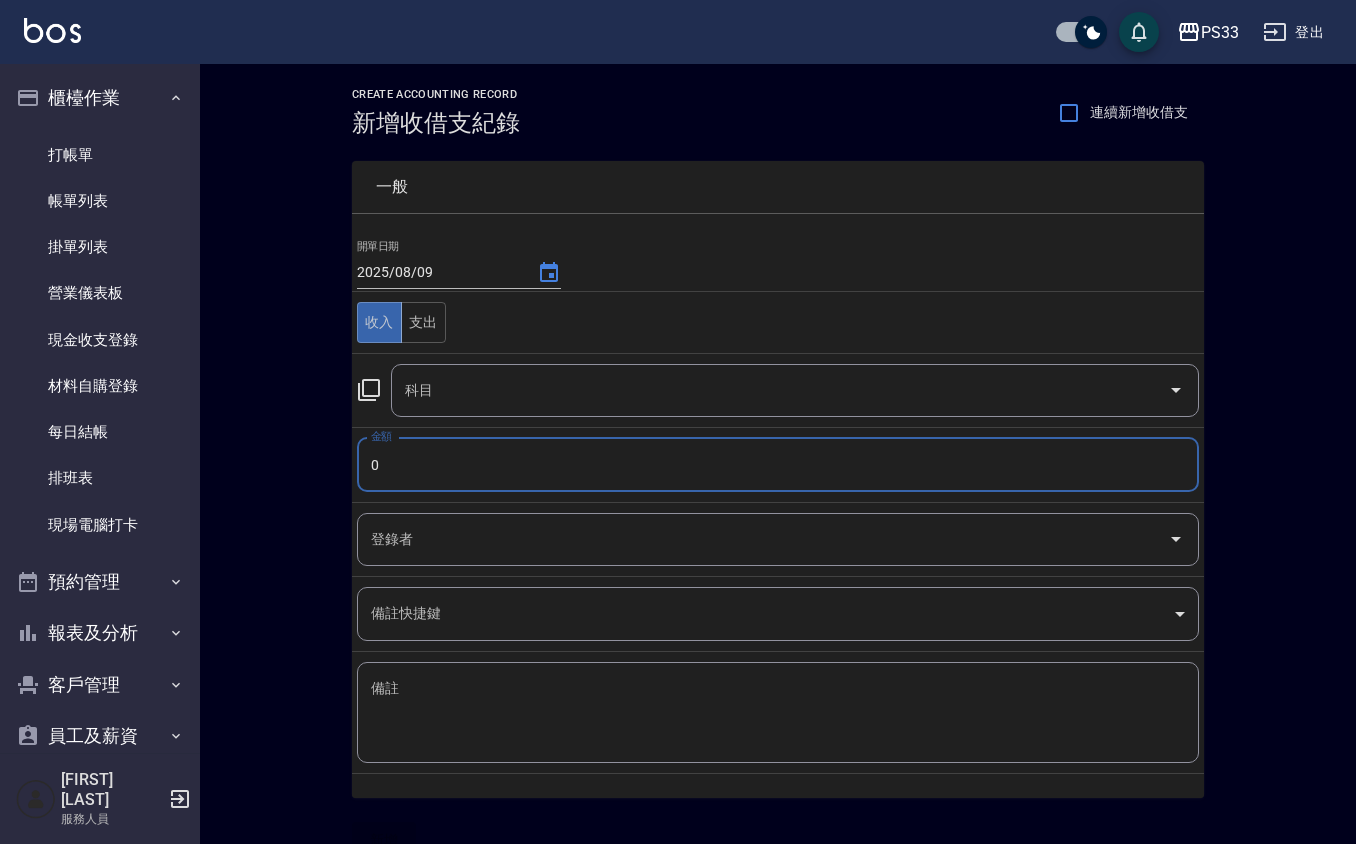 click on "0" at bounding box center (778, 465) 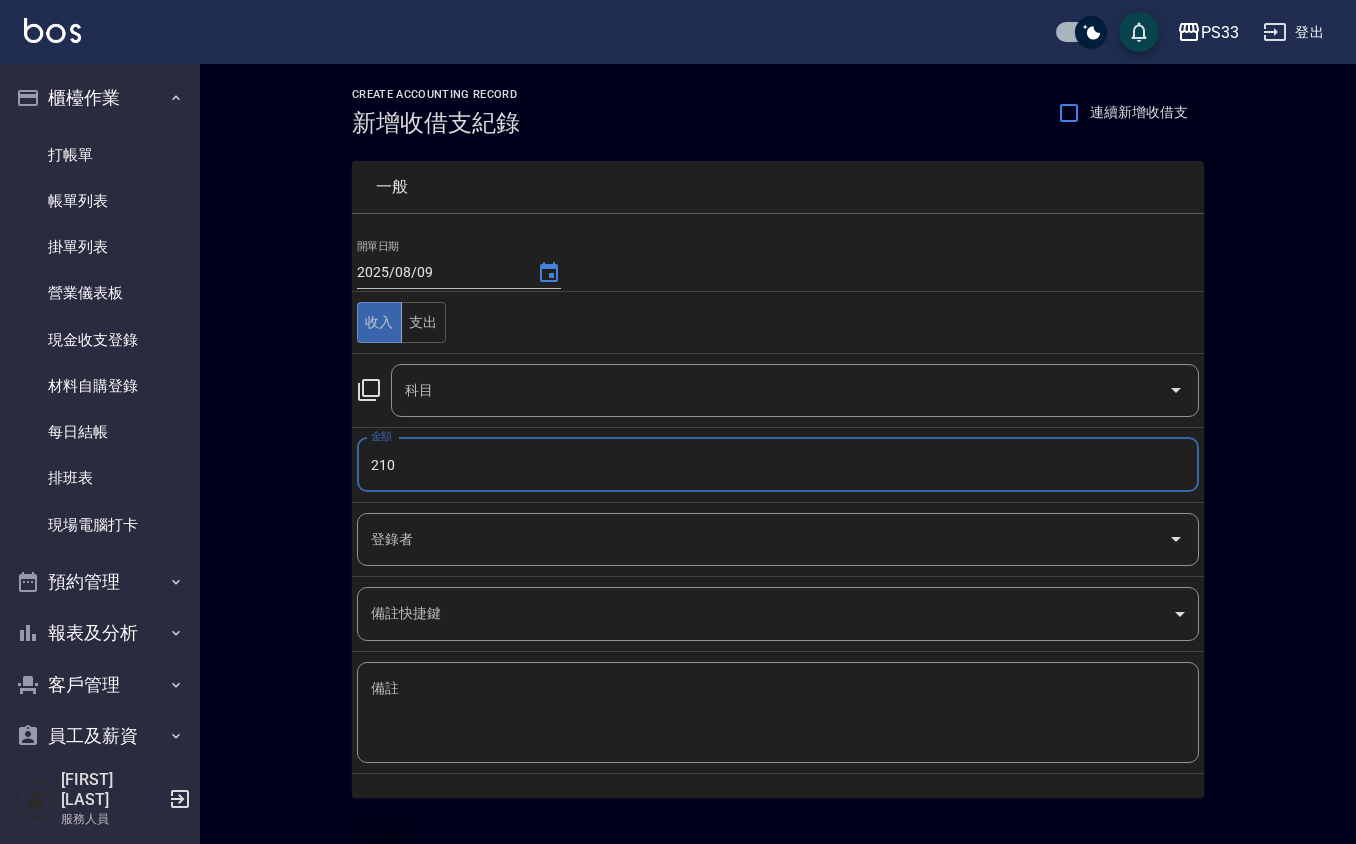type on "210" 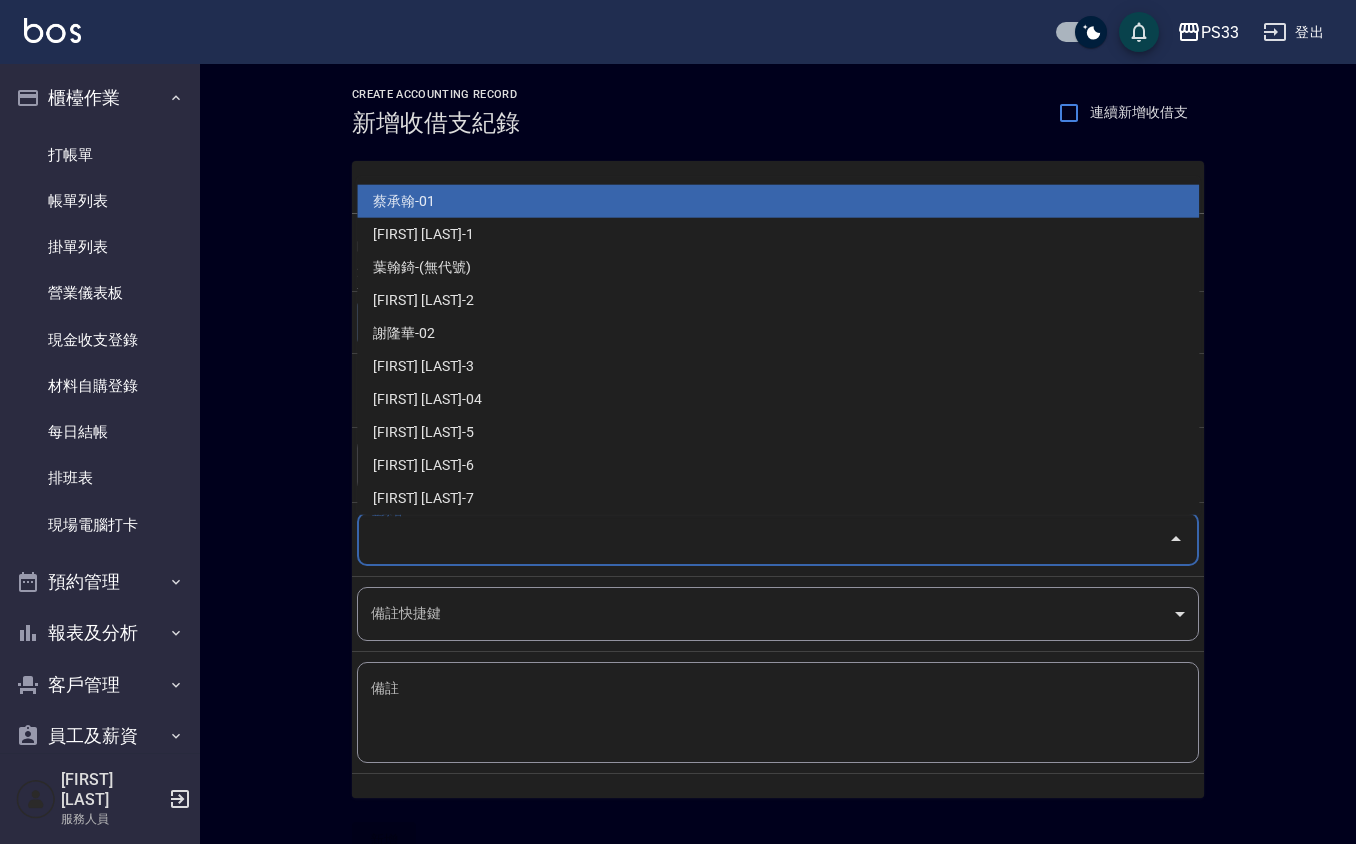 click on "登錄者" at bounding box center [763, 539] 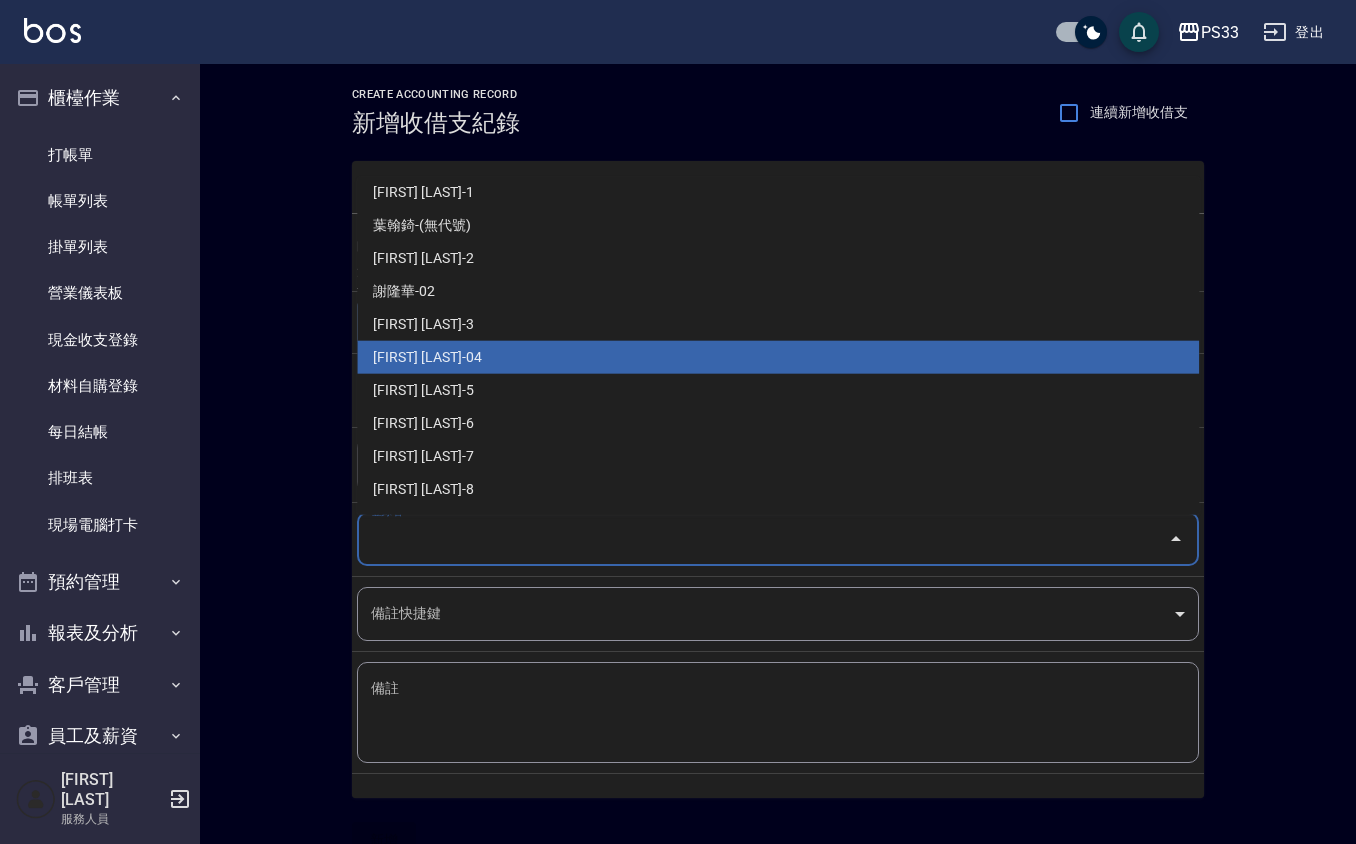 scroll, scrollTop: 0, scrollLeft: 0, axis: both 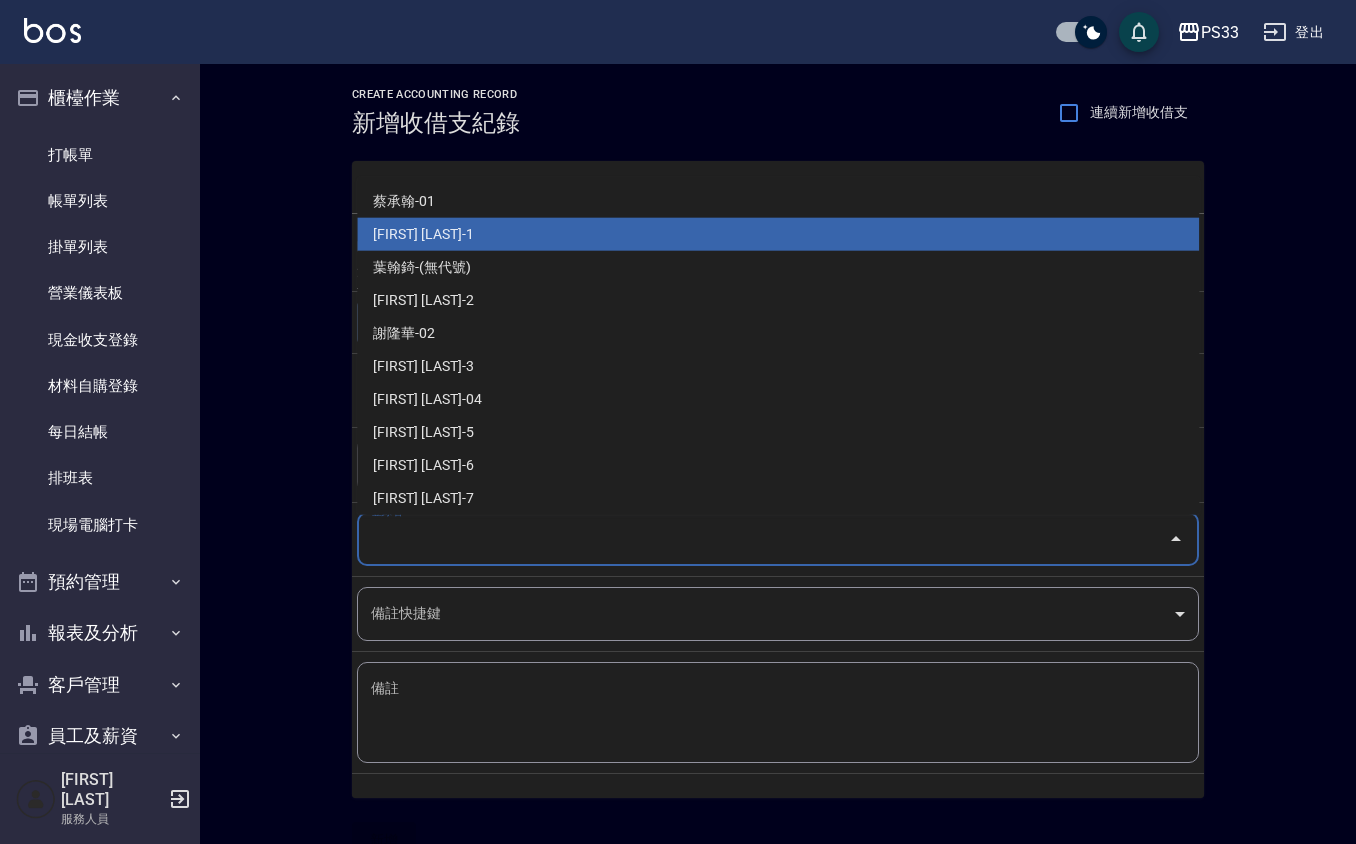 click on "[FIRST] [LAST]-1" at bounding box center [778, 234] 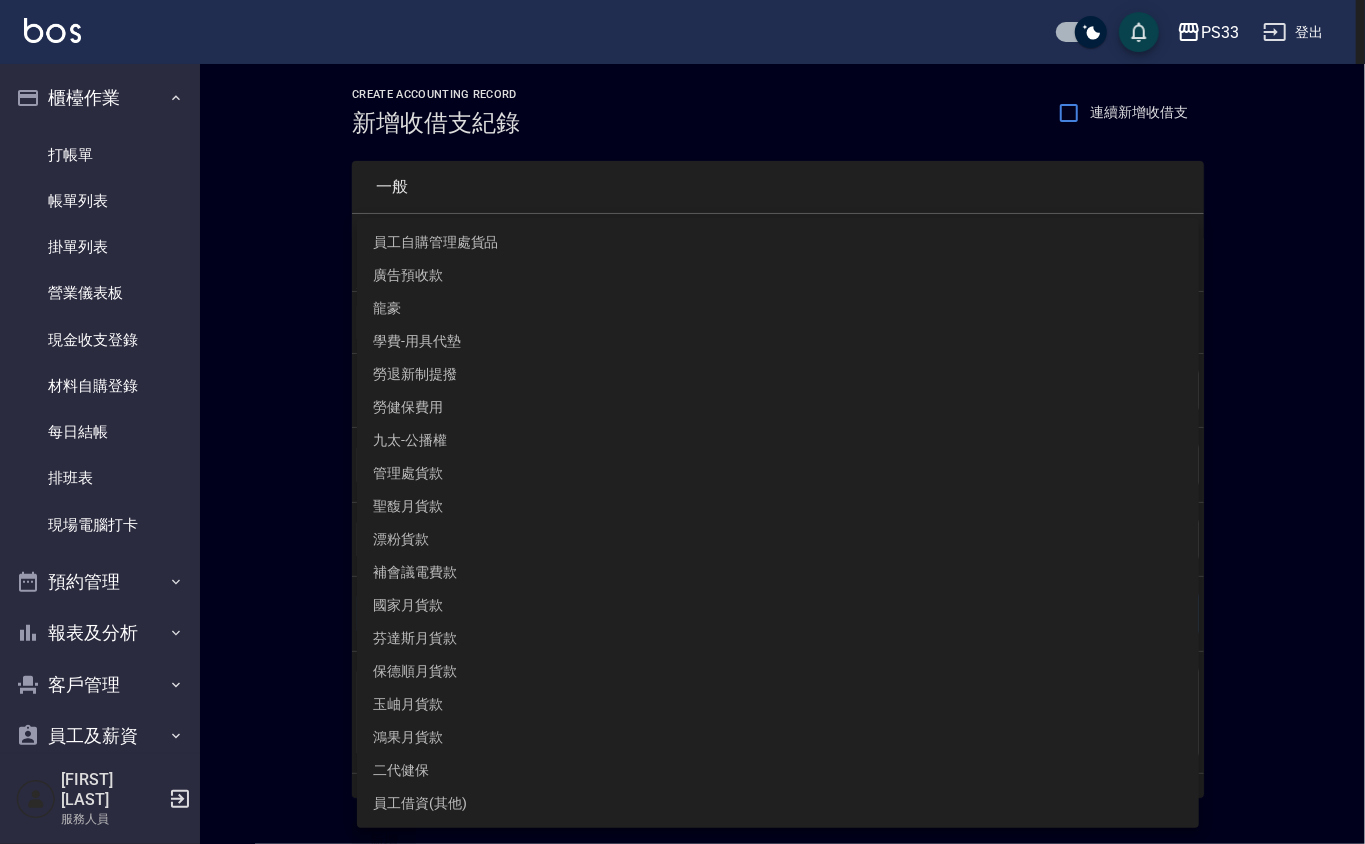click on "PS33 登出 櫃檯作業 打帳單 帳單列表 掛單列表 營業儀表板 現金收支登錄 材料自購登錄 每日結帳 排班表 現場電腦打卡 預約管理 預約管理 單日預約紀錄 單週預約紀錄 報表及分析 報表目錄 店家日報表 互助日報表 互助排行榜 互助點數明細 互助業績報表 全店業績分析表 設計師日報表 設計師業績分析表 設計師業績月報表 設計師排行榜 商品銷售排行榜 商品消耗明細 店販抽成明細 顧客入金餘額表 每日非現金明細 每日收支明細 收支分類明細表 客戶管理 客戶列表 卡券管理 入金管理 員工及薪資 全店打卡記錄 [FIRST] [LAST] 服務人員 CREATE ACCOUNTING RECORD 新增收借支紀錄 連續新增收借支 一般 開單日期 [YEAR]/[MONTH]/[DAY] 收入 支出 科目 科目 金額 210 金額 登錄者 [FIRST] [LAST]-1 登錄者 備註快捷鍵 ​ 備註快捷鍵 備註 x 備註 新增 員工自購管理處貨品 廣告預收款 龍豪 學費-用具代墊 勞健保費用" at bounding box center (682, 441) 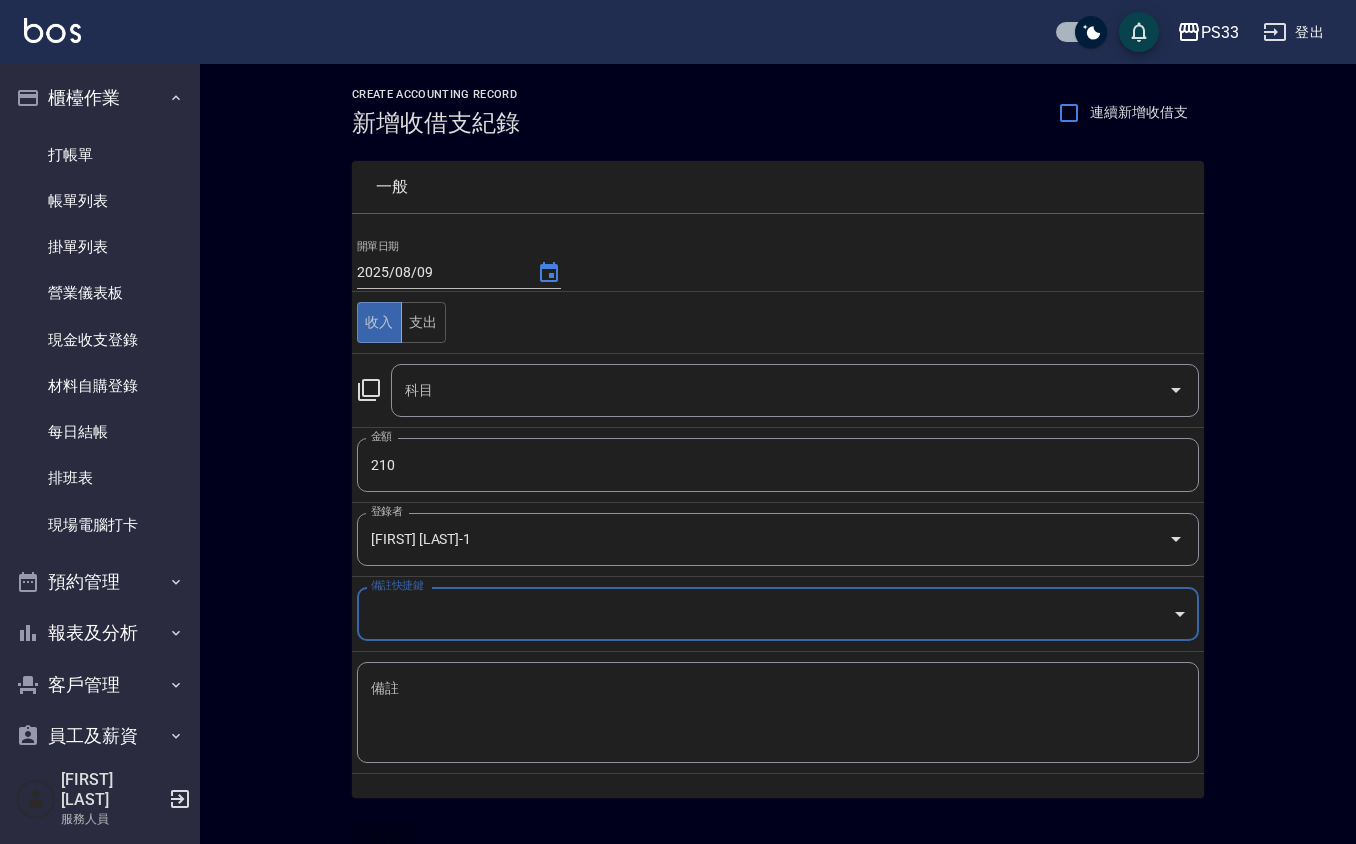 click on "科目" at bounding box center (780, 390) 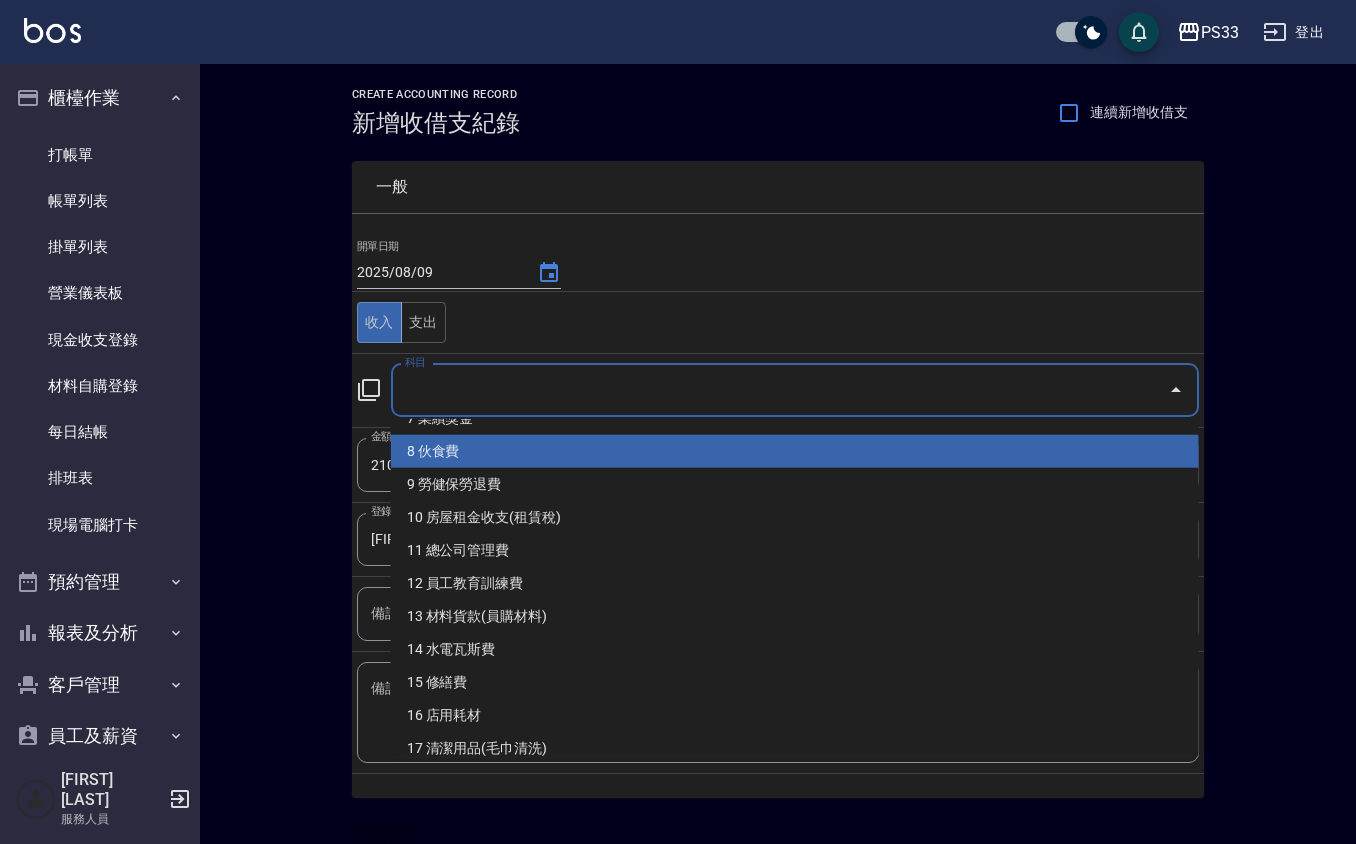 scroll, scrollTop: 266, scrollLeft: 0, axis: vertical 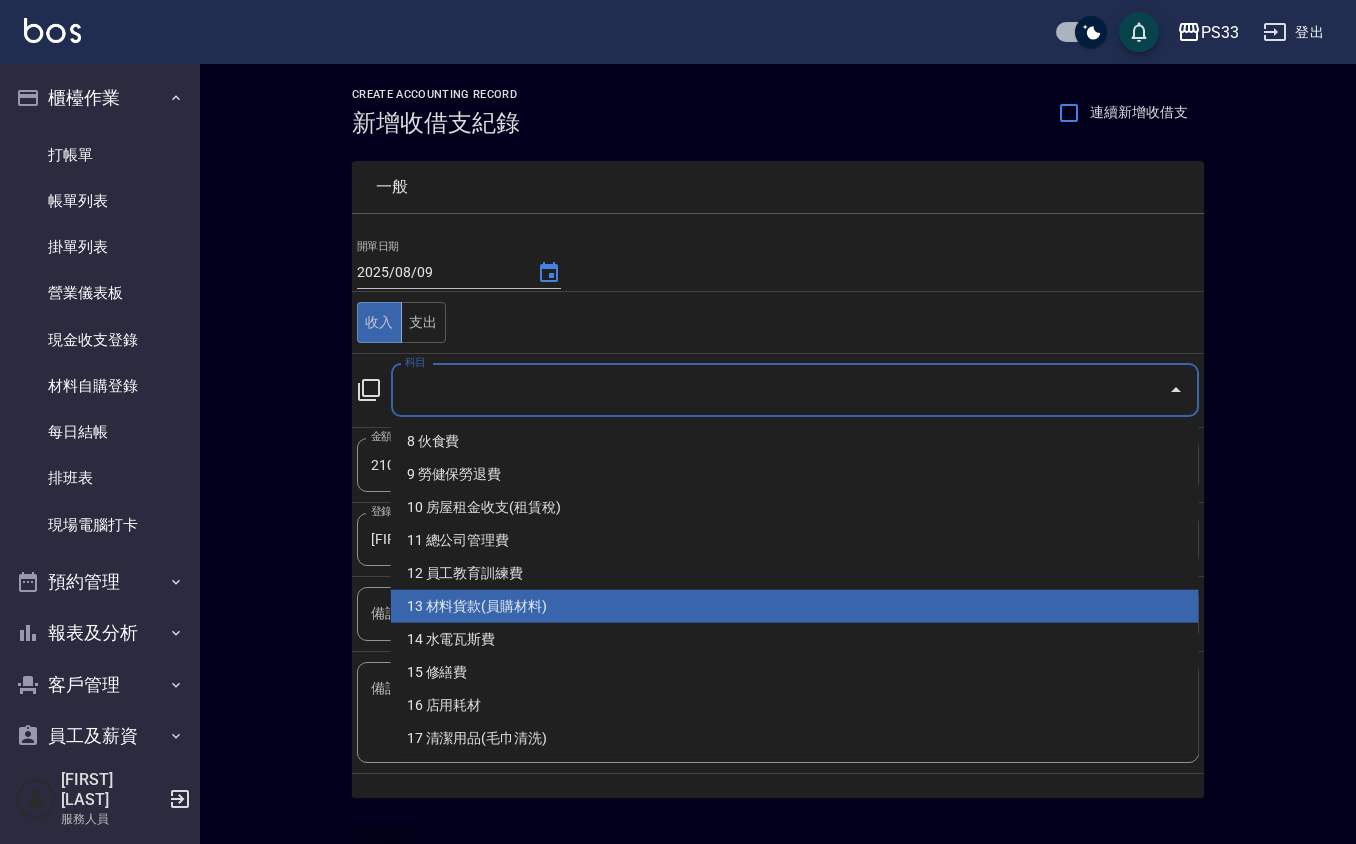 click on "13 材料貨款(員購材料)" at bounding box center (795, 606) 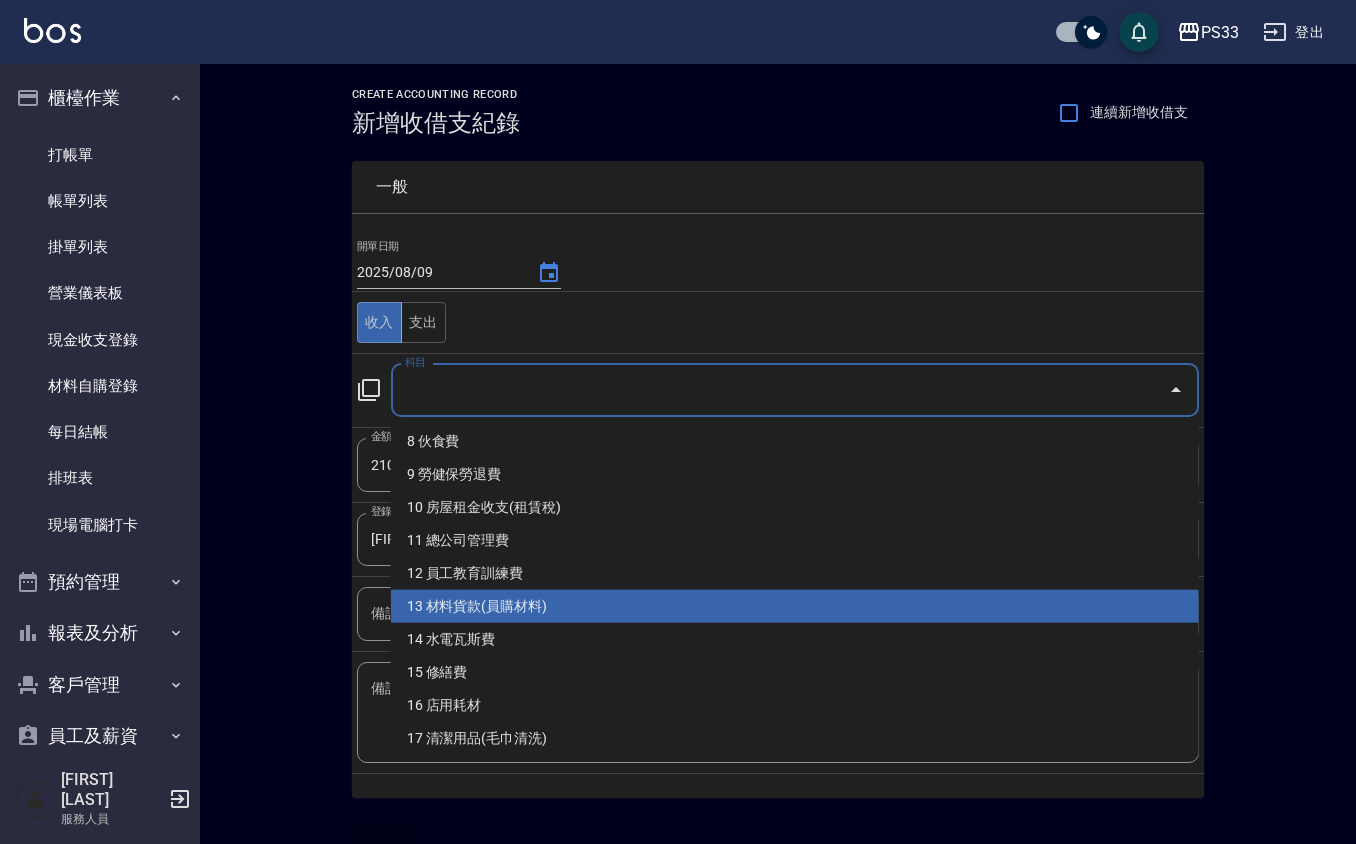 type on "13 材料貨款(員購材料)" 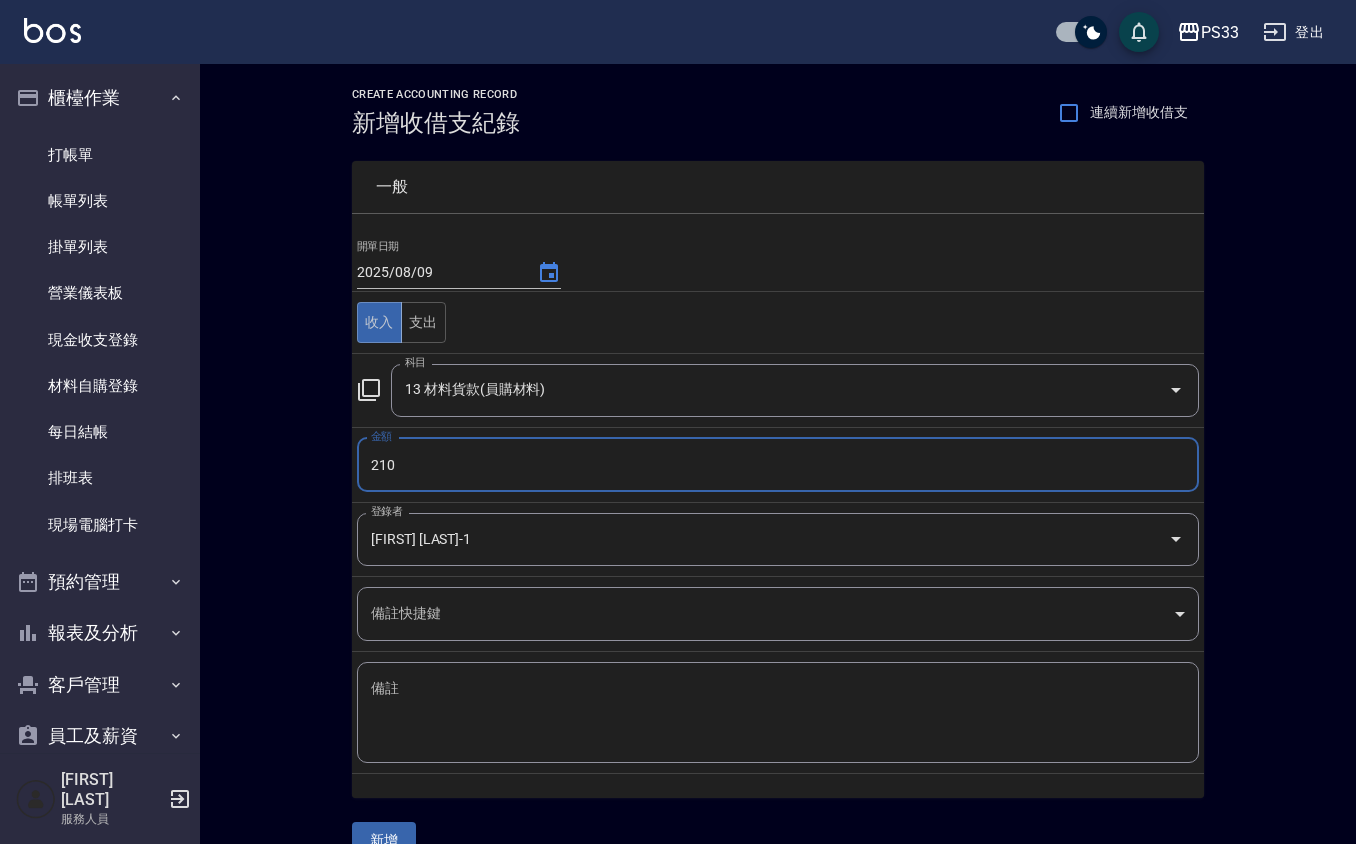 scroll, scrollTop: 41, scrollLeft: 0, axis: vertical 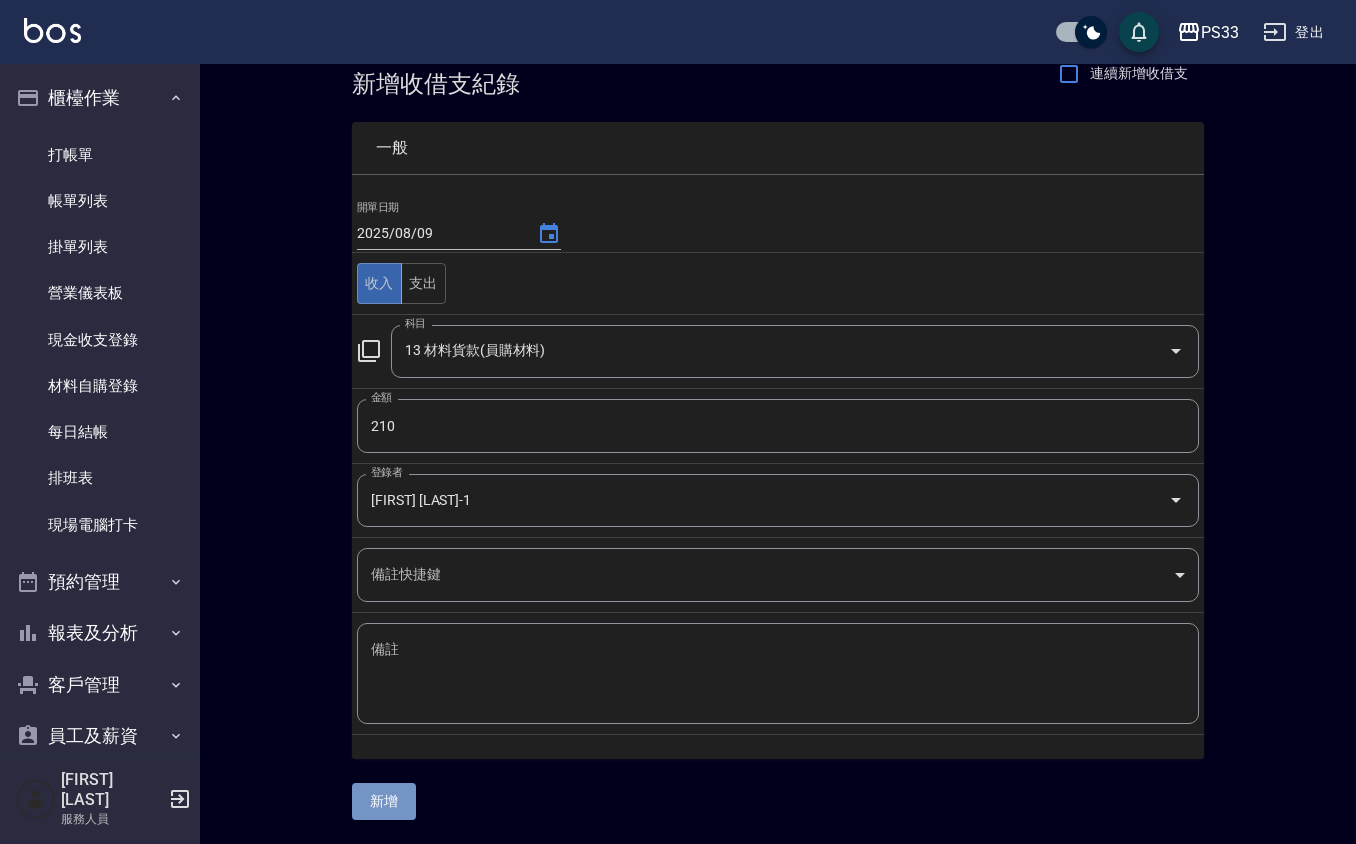 click on "新增" at bounding box center (384, 801) 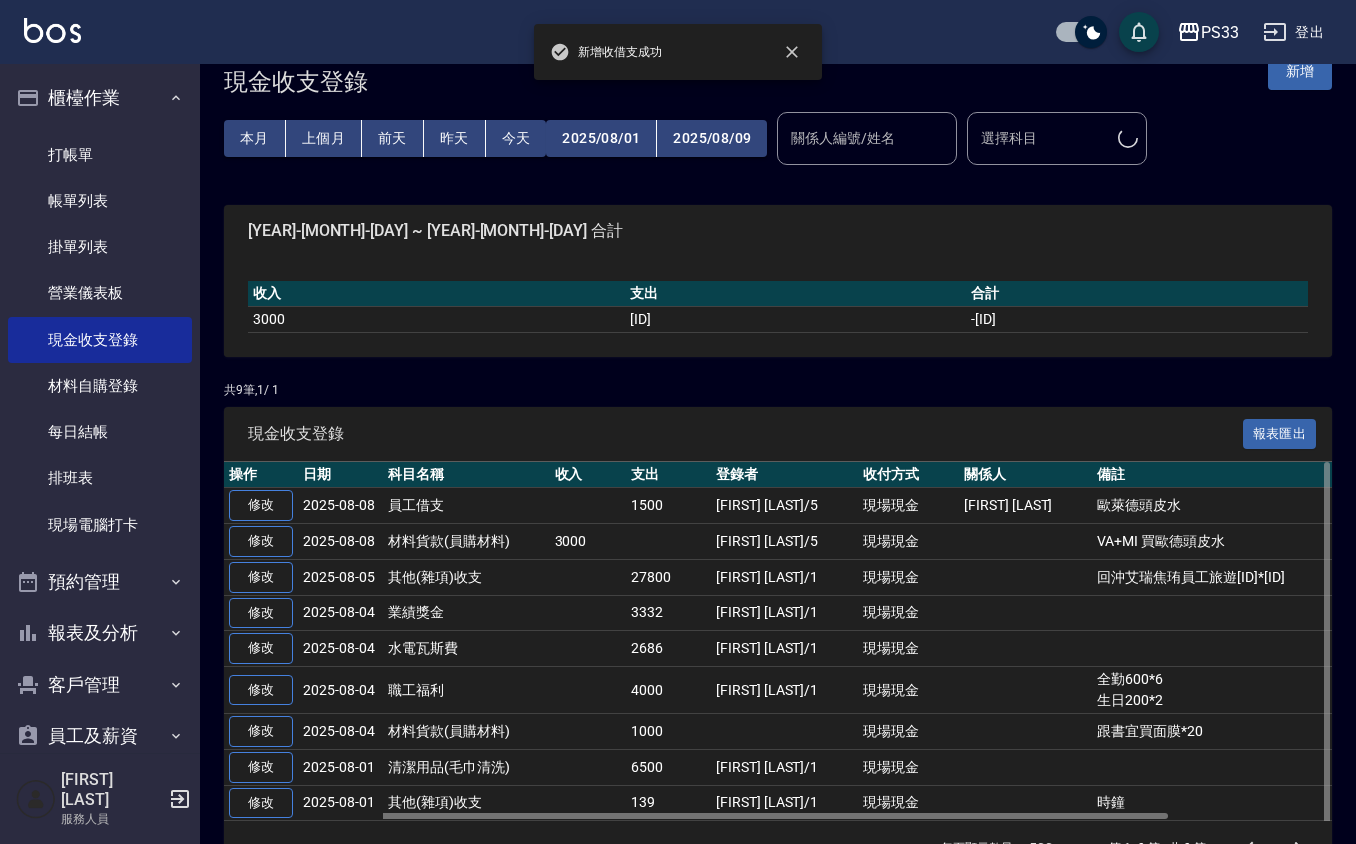 scroll, scrollTop: 0, scrollLeft: 0, axis: both 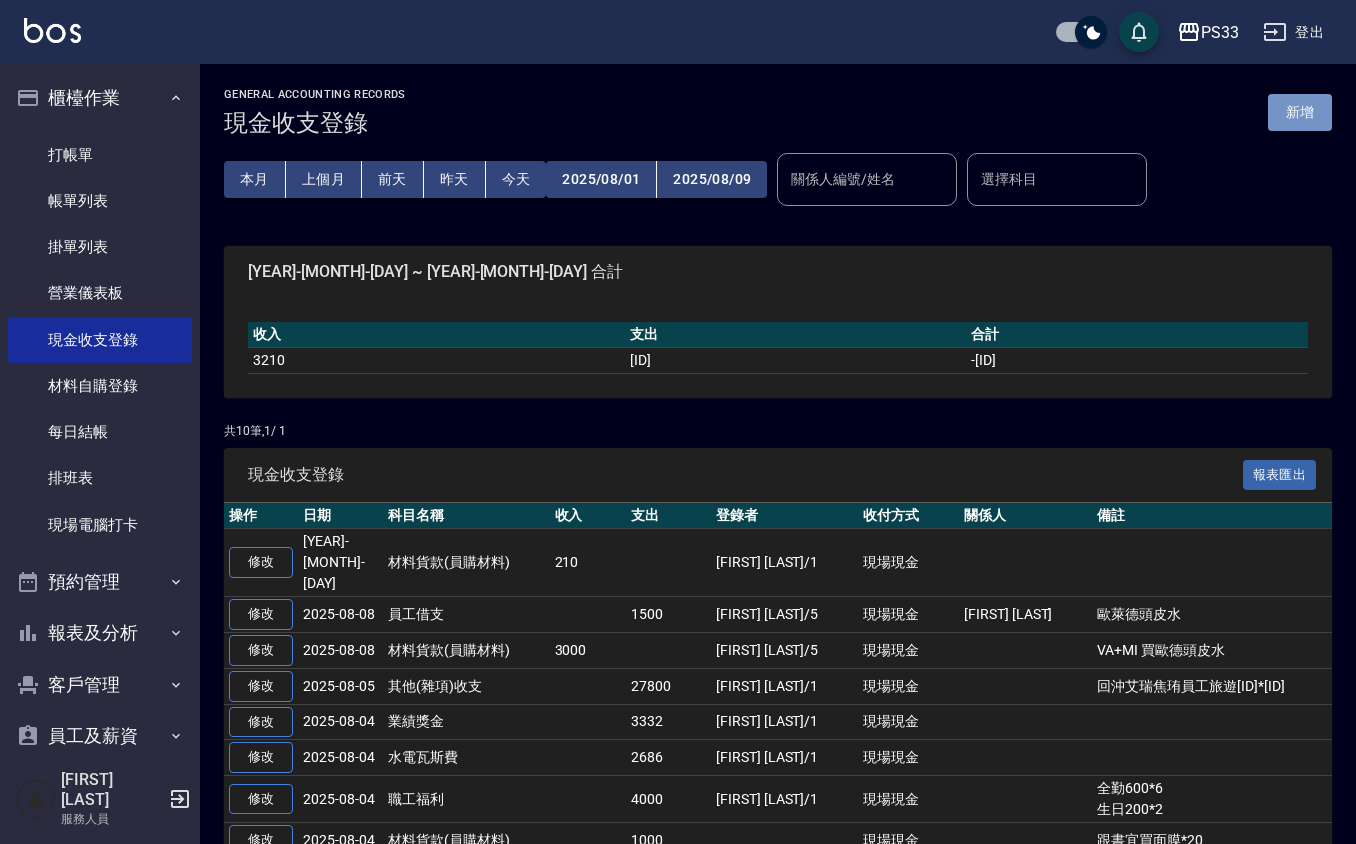 click on "新增" at bounding box center (1300, 112) 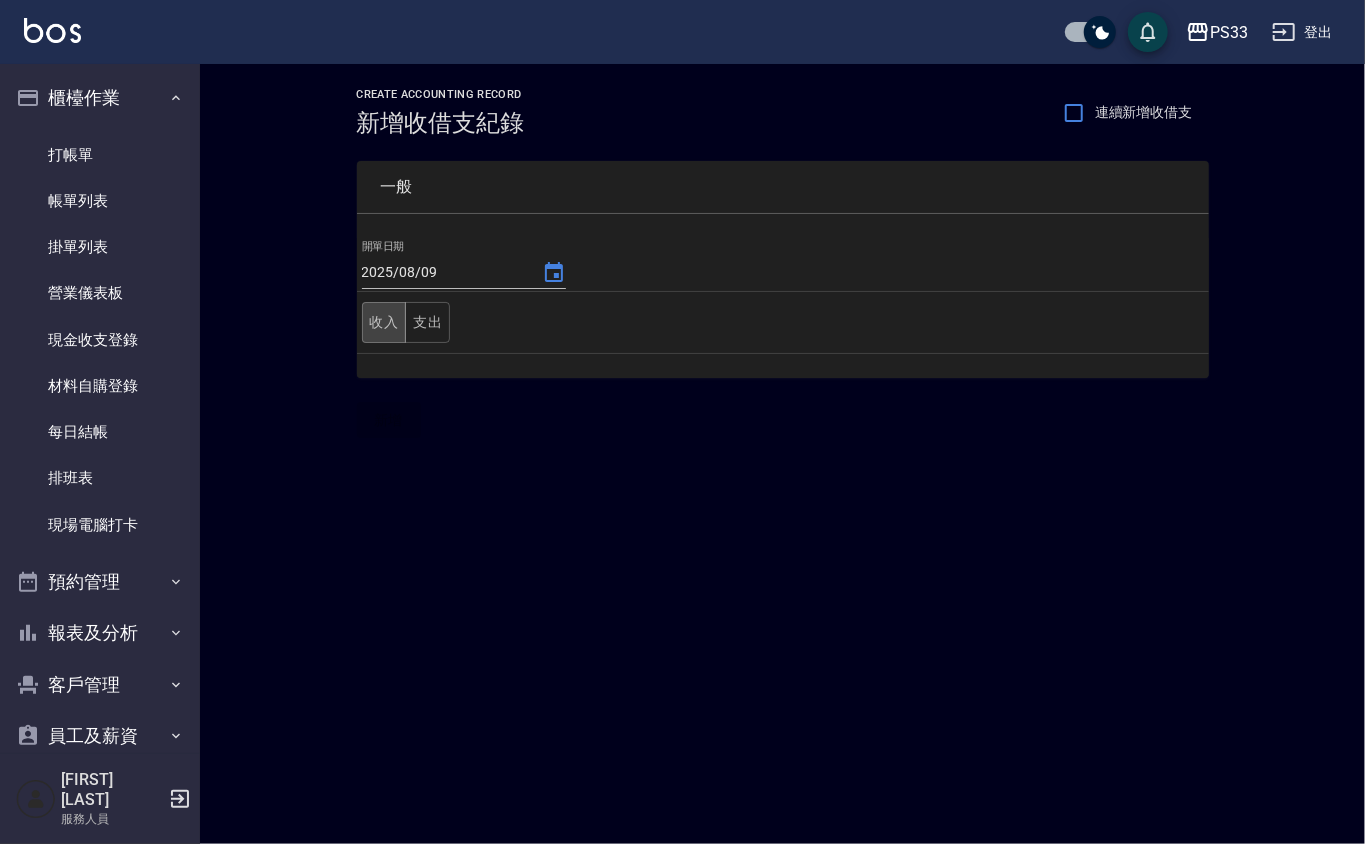 click on "收入" at bounding box center (384, 322) 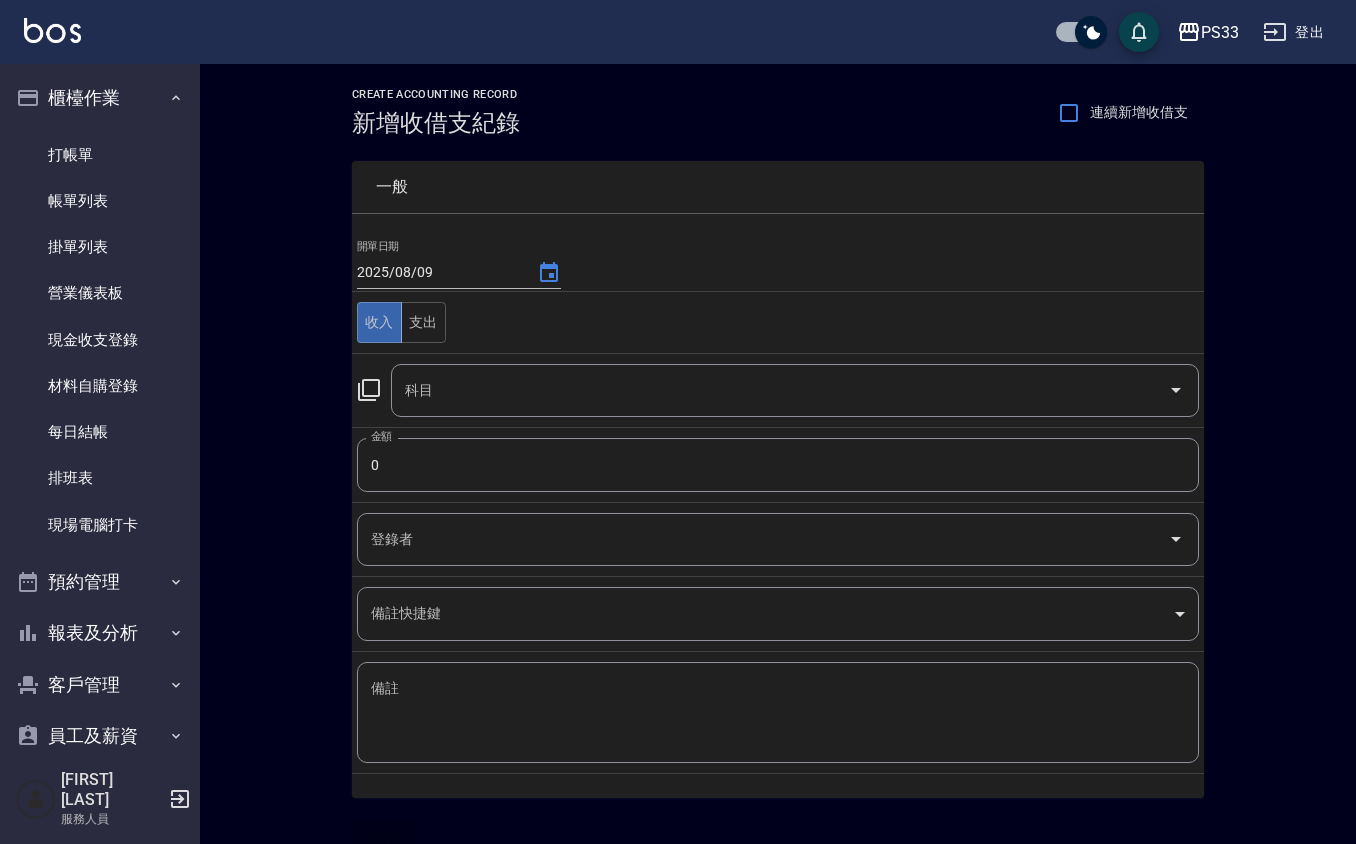 click on "登錄者" at bounding box center [778, 539] 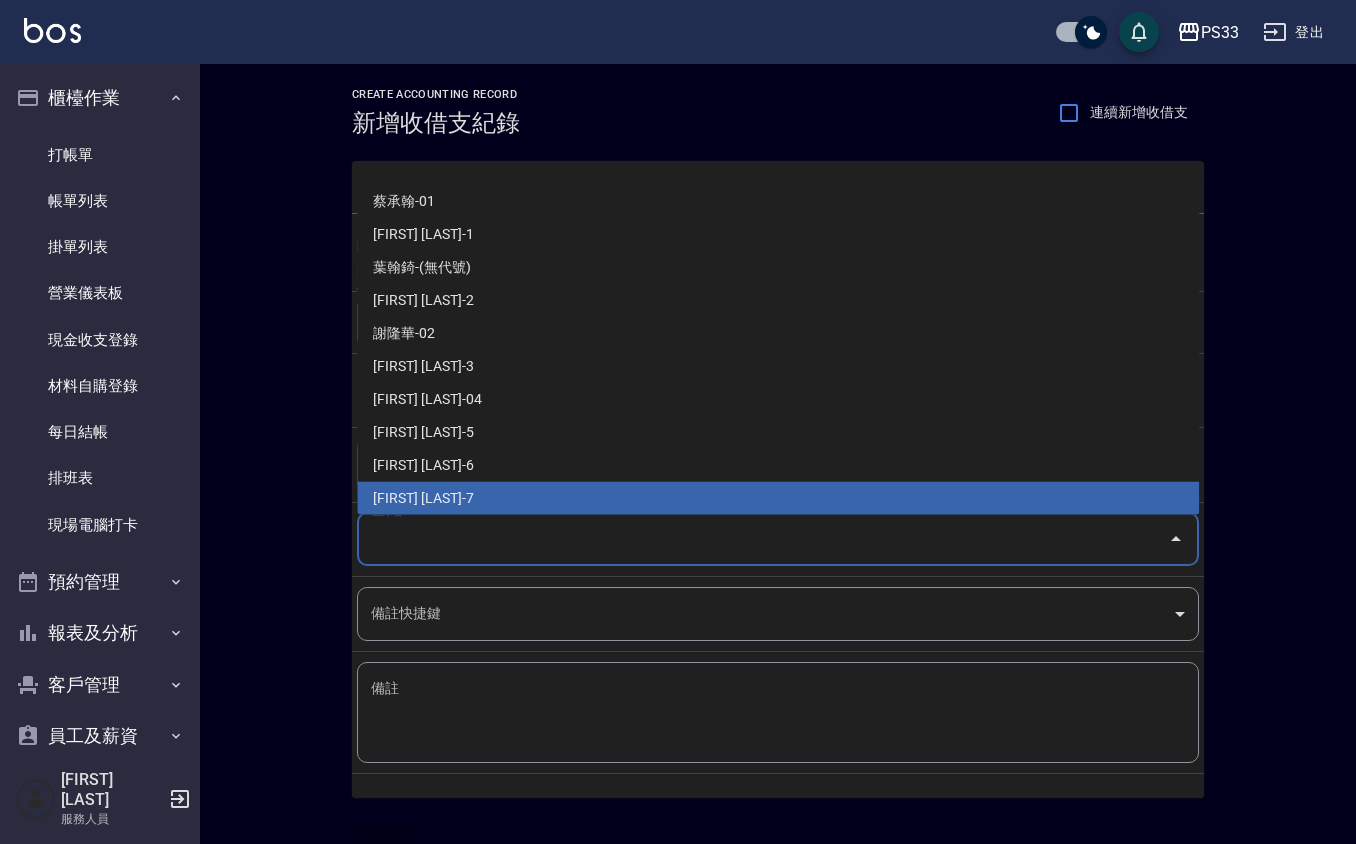 click on "[FIRST] [LAST]-7" at bounding box center (778, 498) 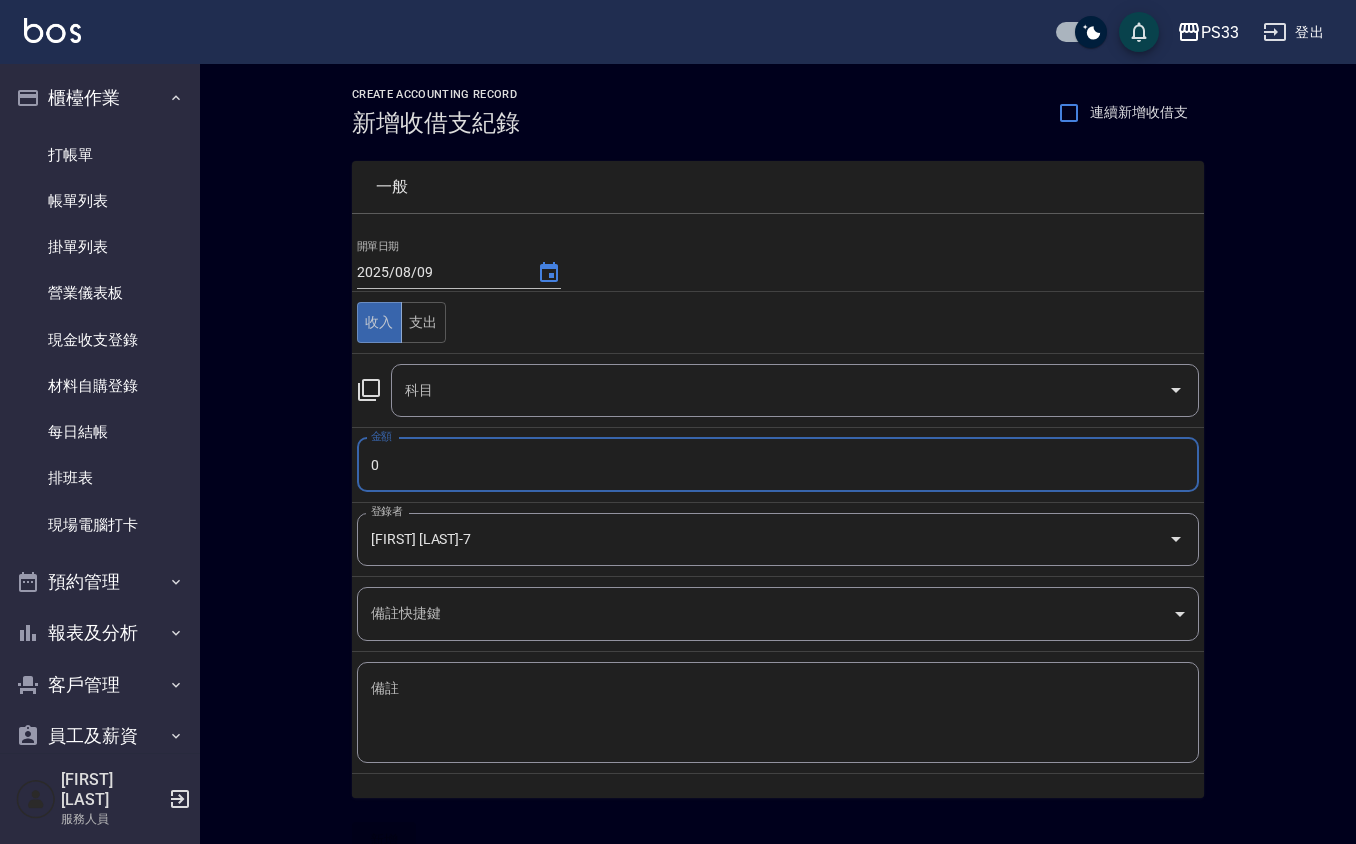 click on "0" at bounding box center [778, 465] 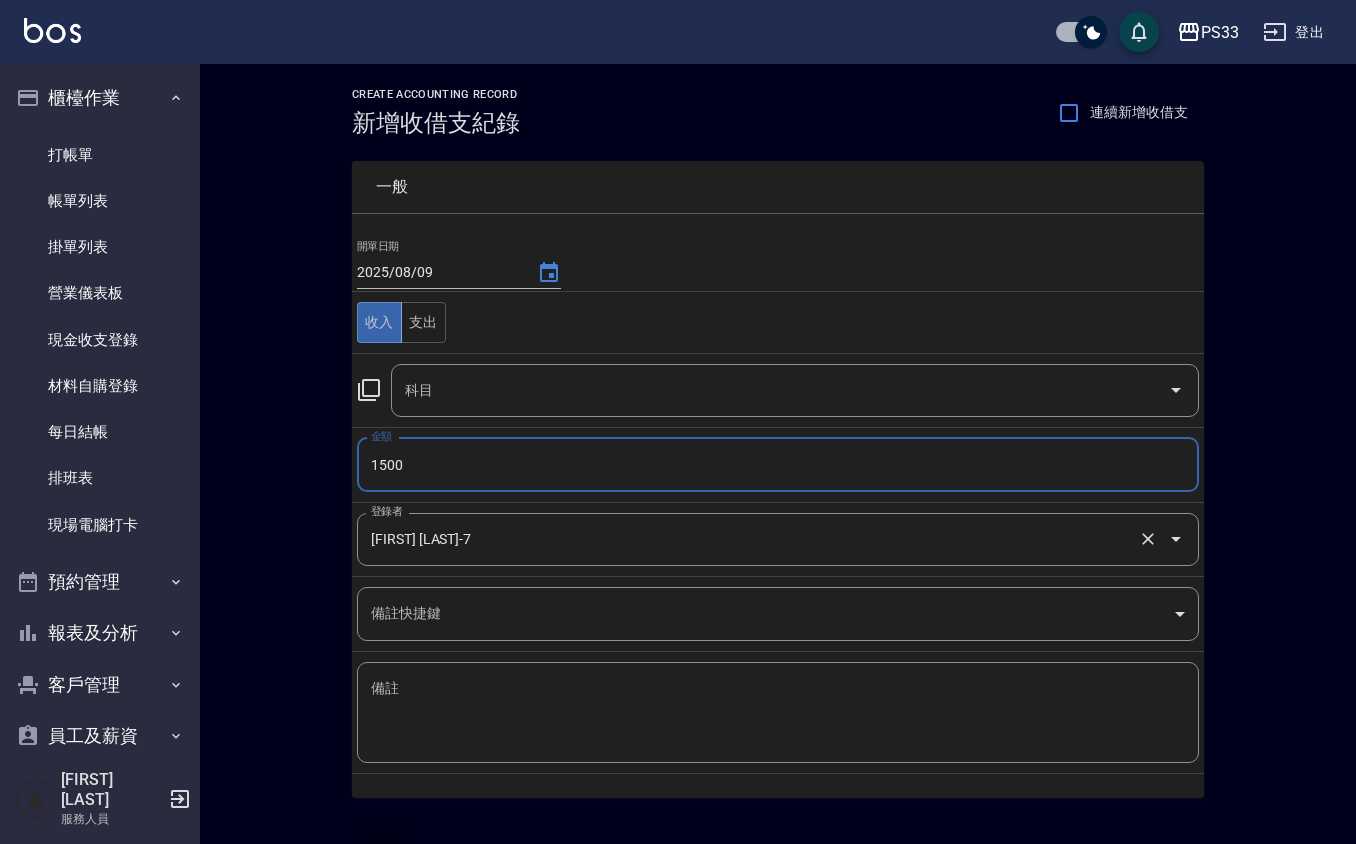 type on "1500" 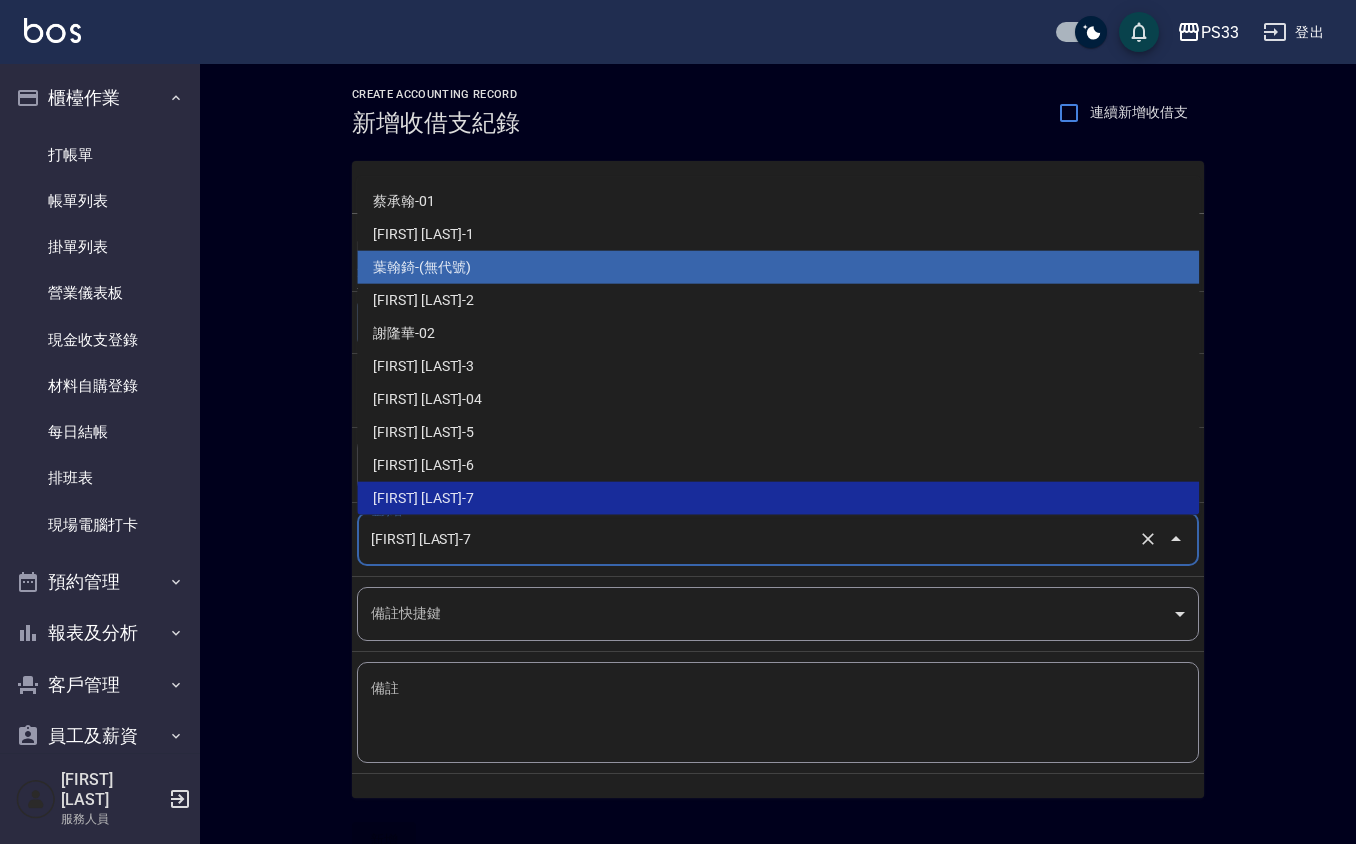 click on "葉翰錡-(無代號)" at bounding box center (778, 267) 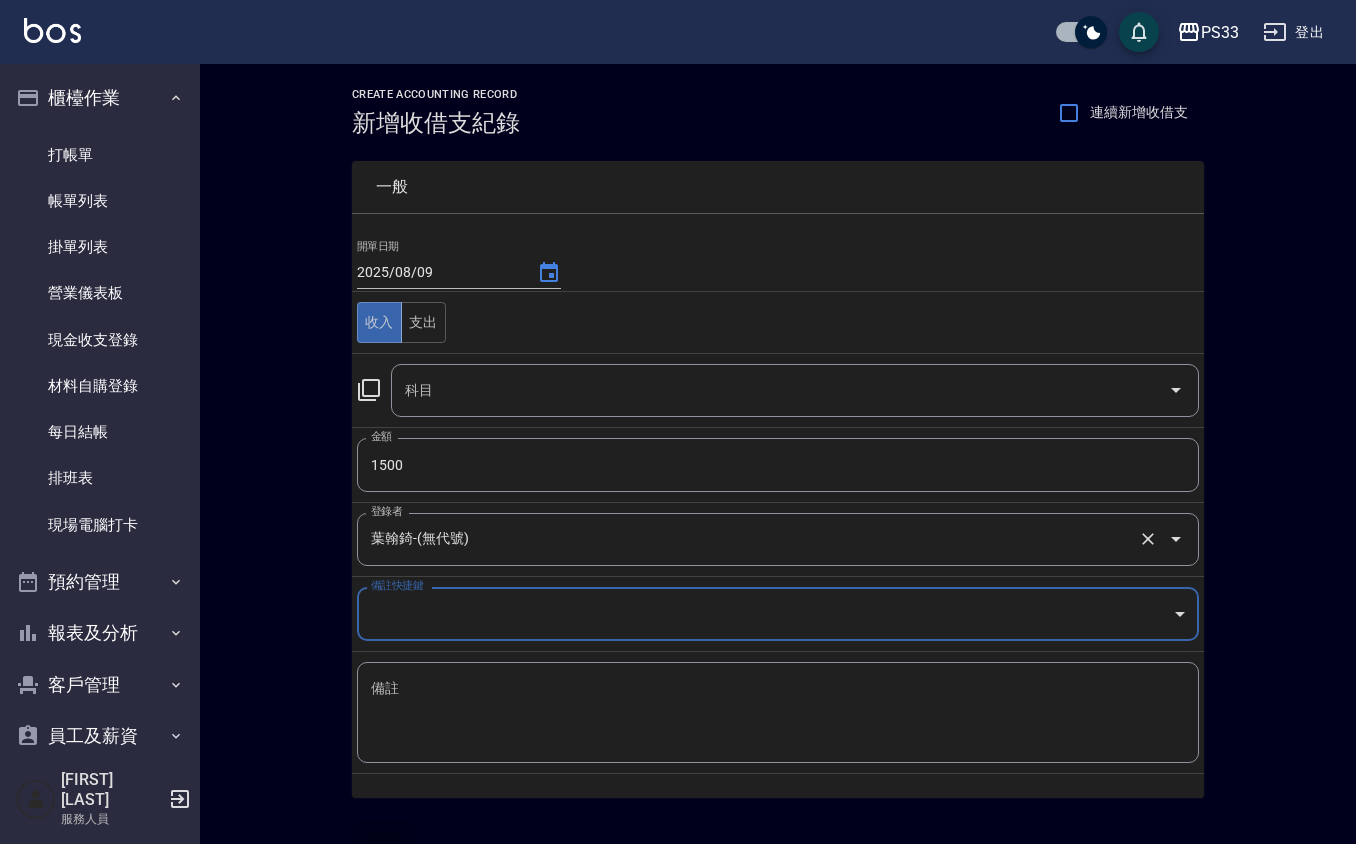 click on "葉翰錡-(無代號)" at bounding box center [750, 539] 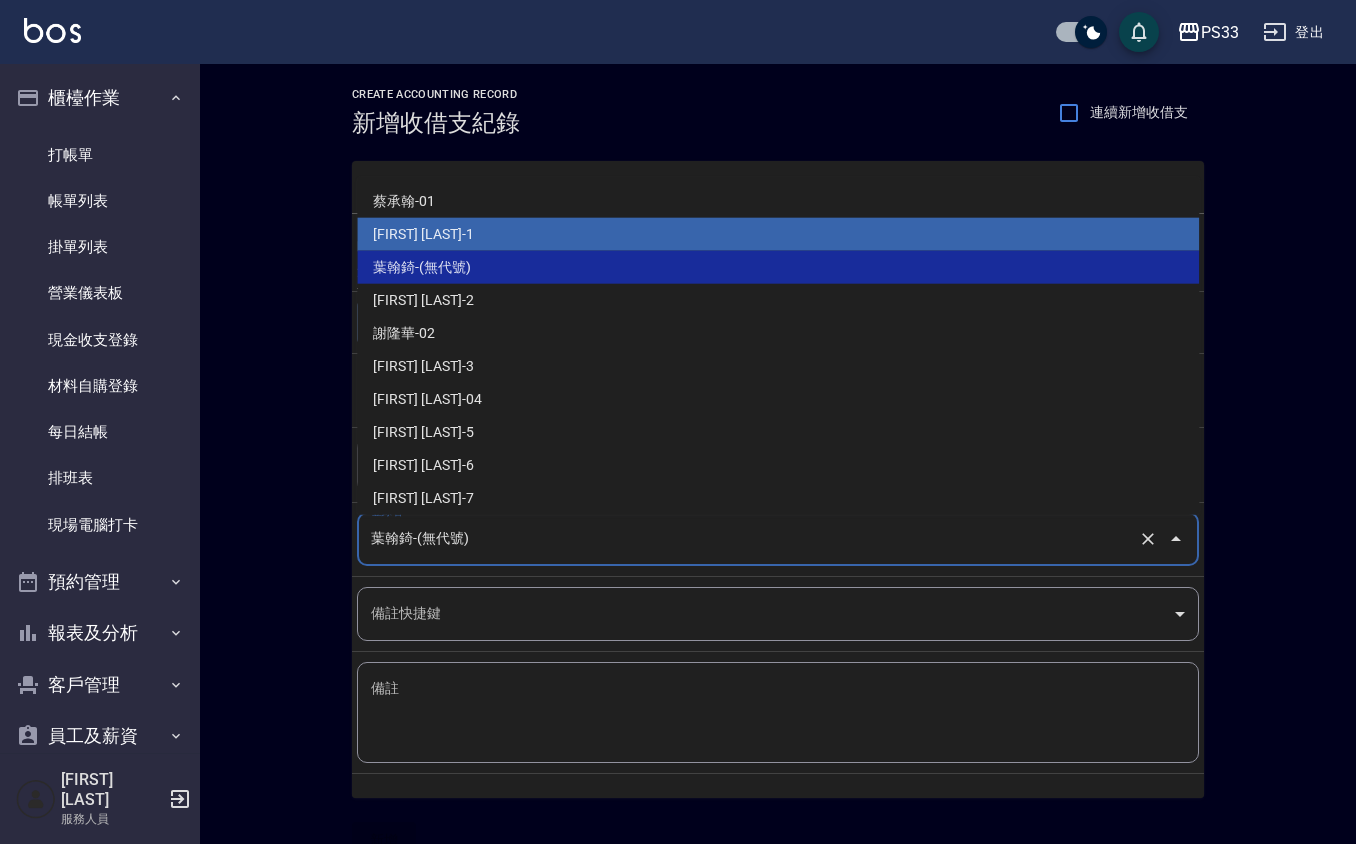 click on "[FIRST] [LAST]-1" at bounding box center (778, 234) 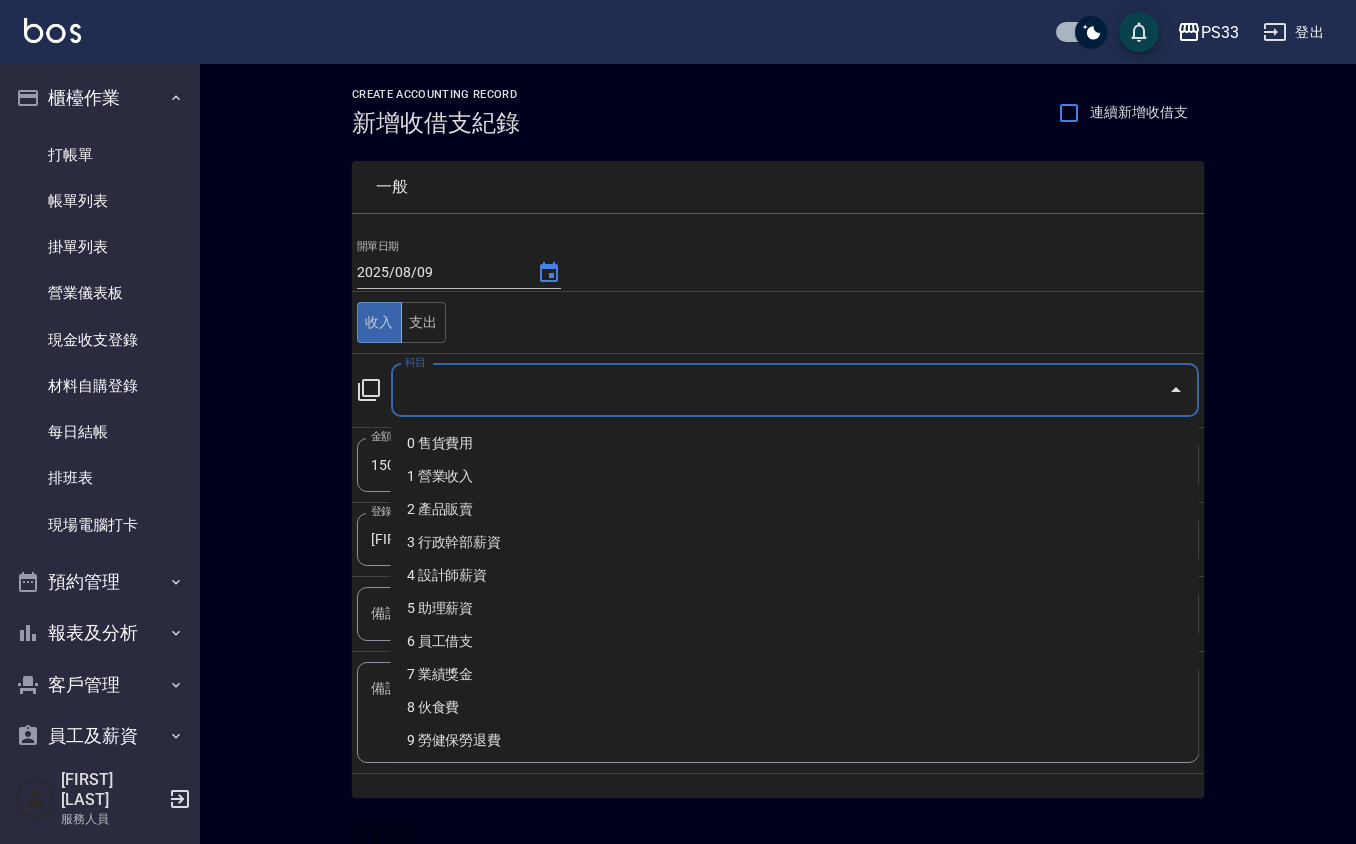 click on "科目" at bounding box center [780, 390] 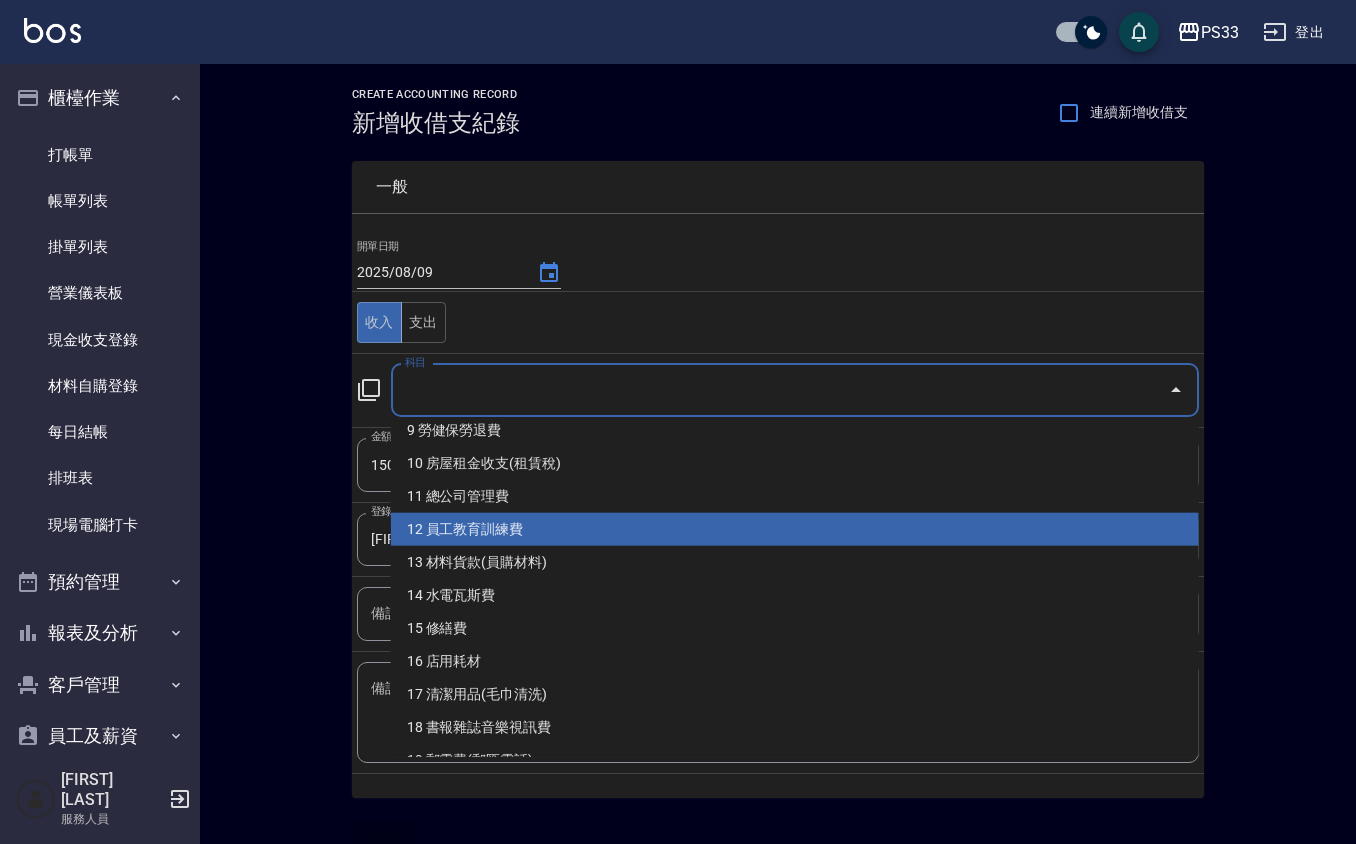 scroll, scrollTop: 266, scrollLeft: 0, axis: vertical 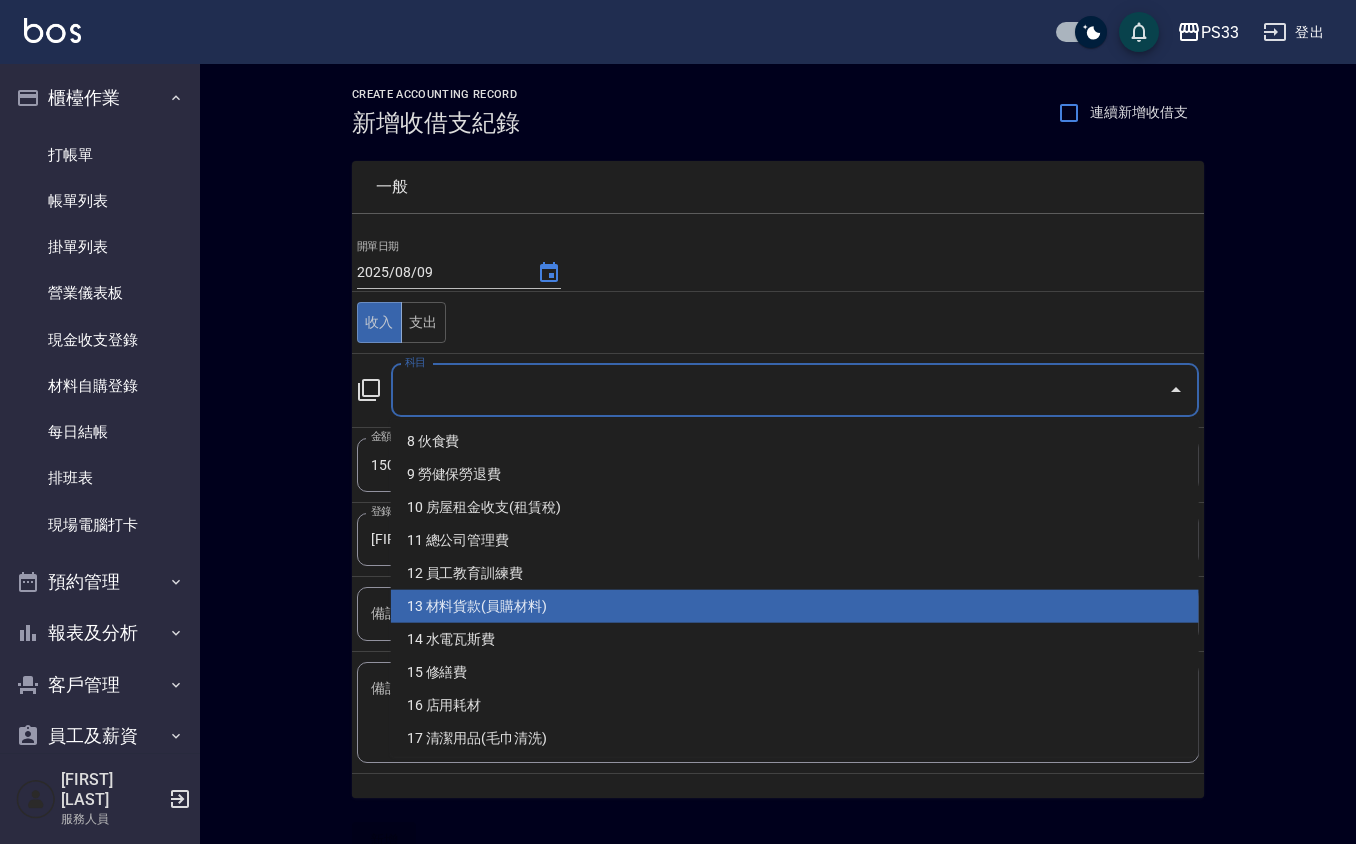 click on "13 材料貨款(員購材料)" at bounding box center [795, 606] 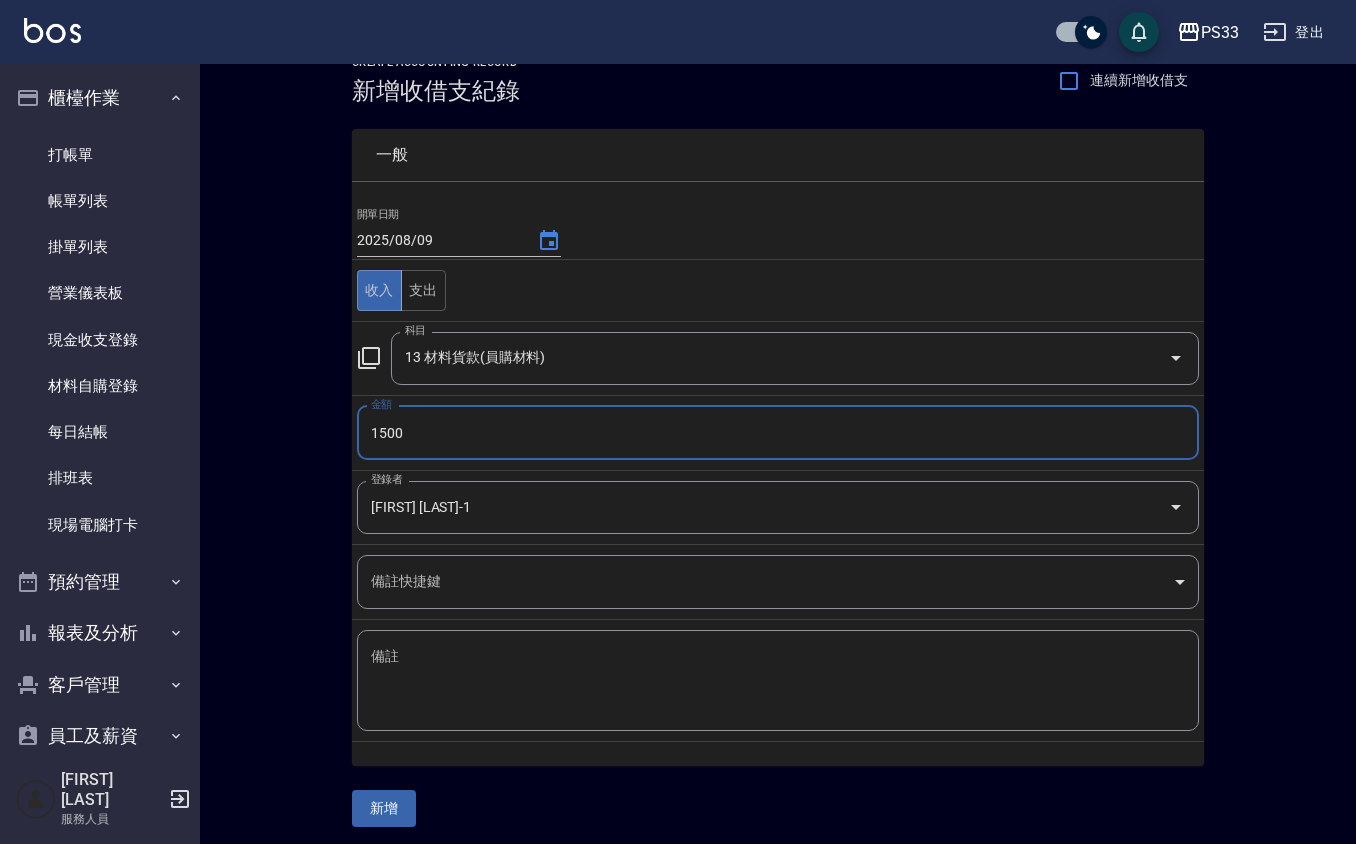 scroll, scrollTop: 41, scrollLeft: 0, axis: vertical 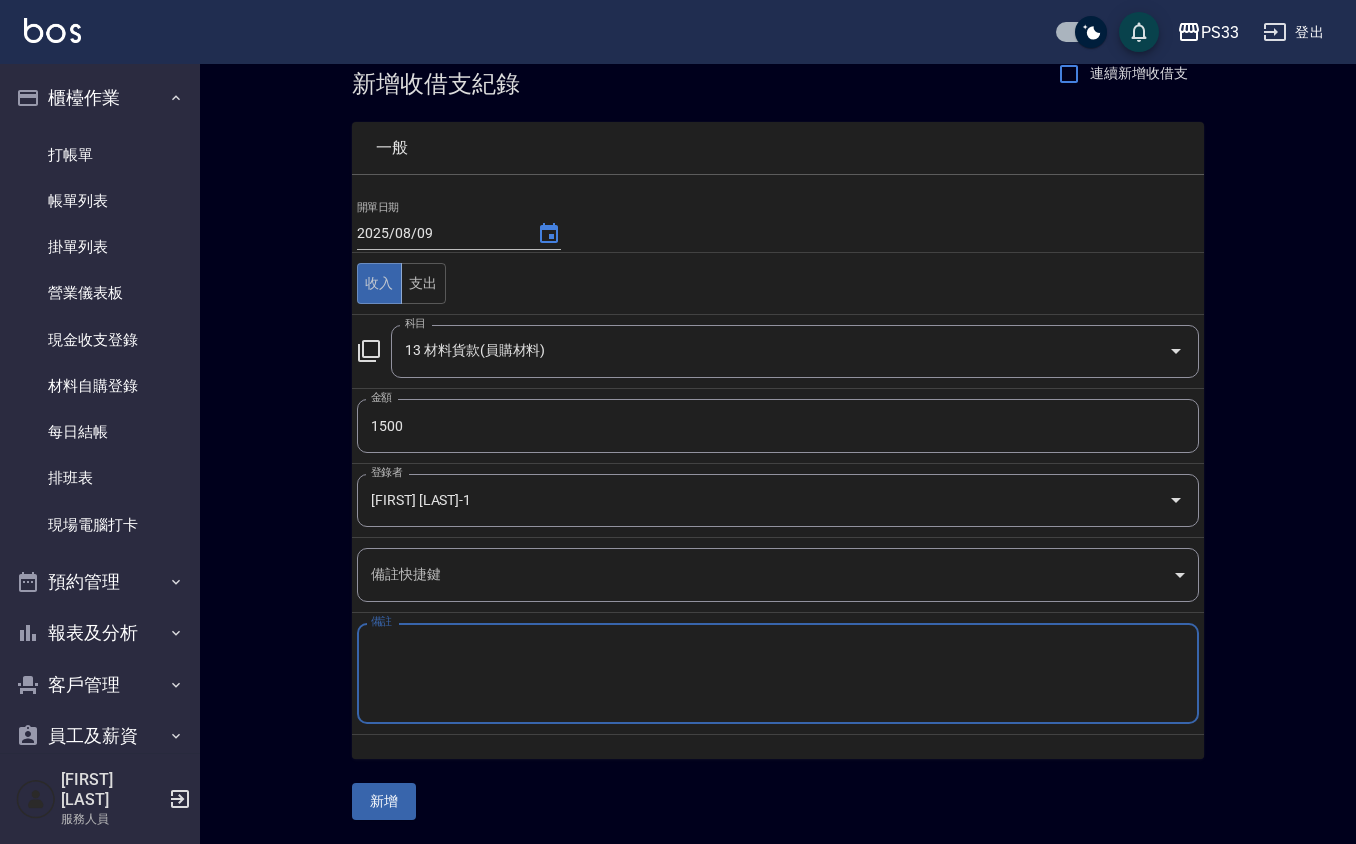 click on "備註" at bounding box center (778, 674) 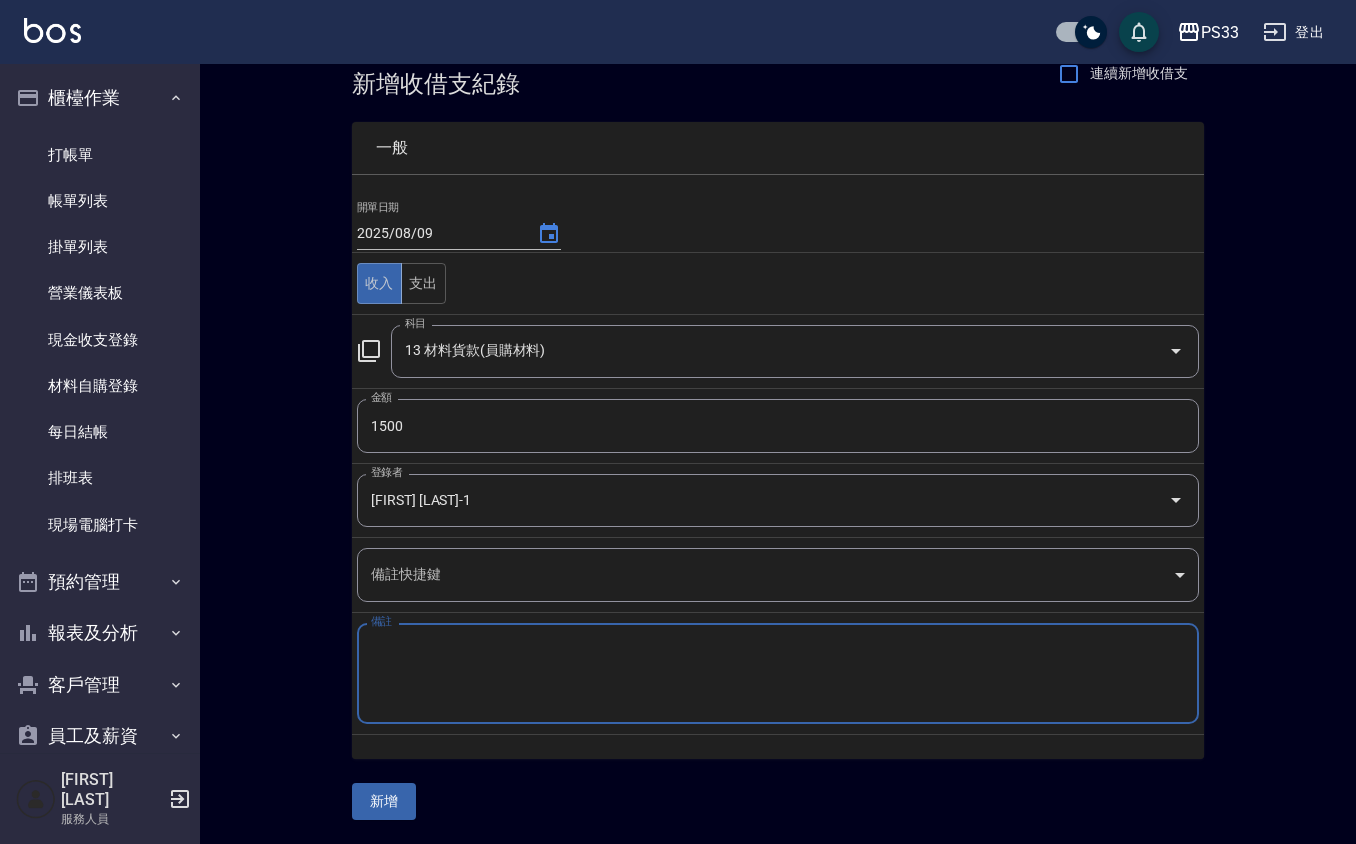 type on "a" 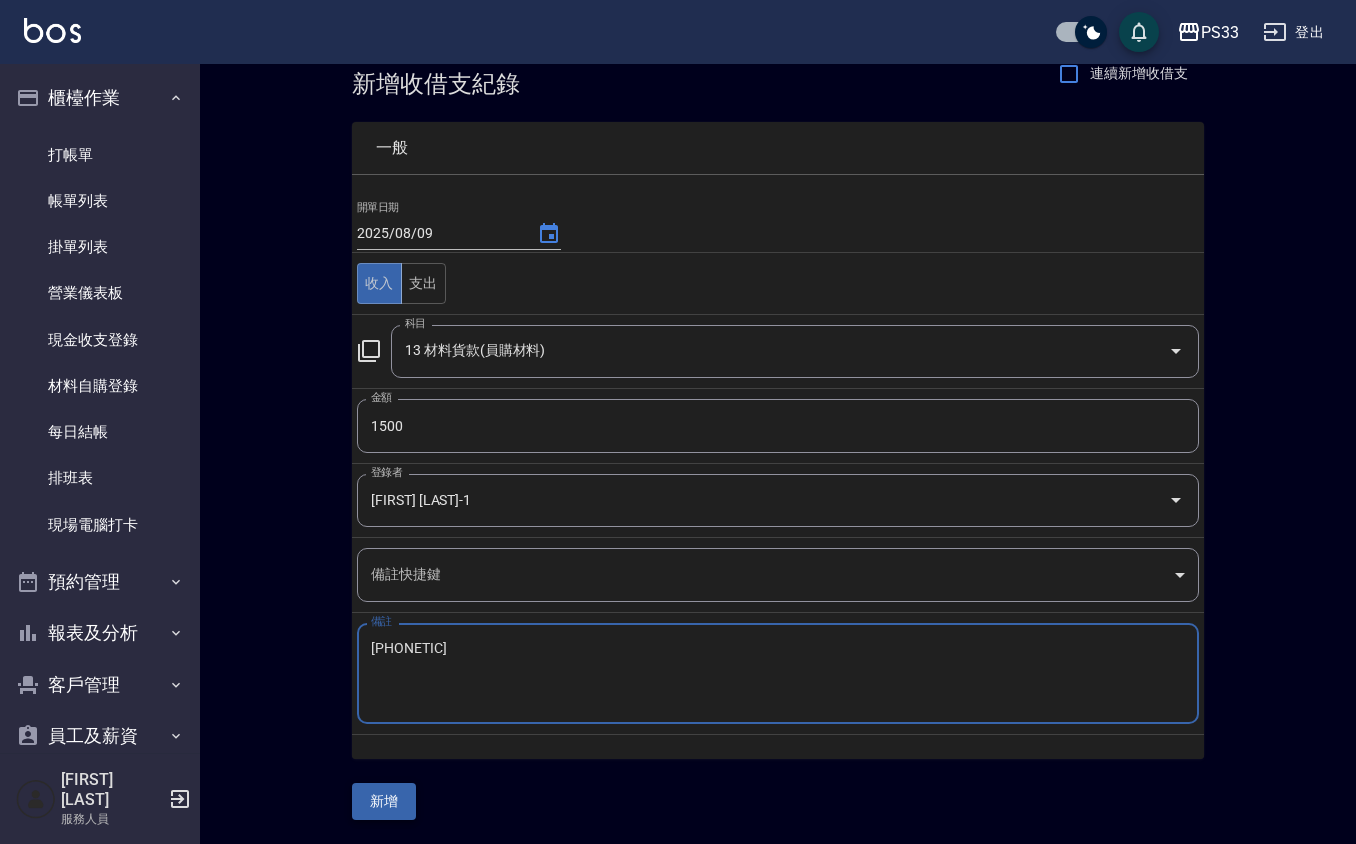 type on "[PHONETIC]" 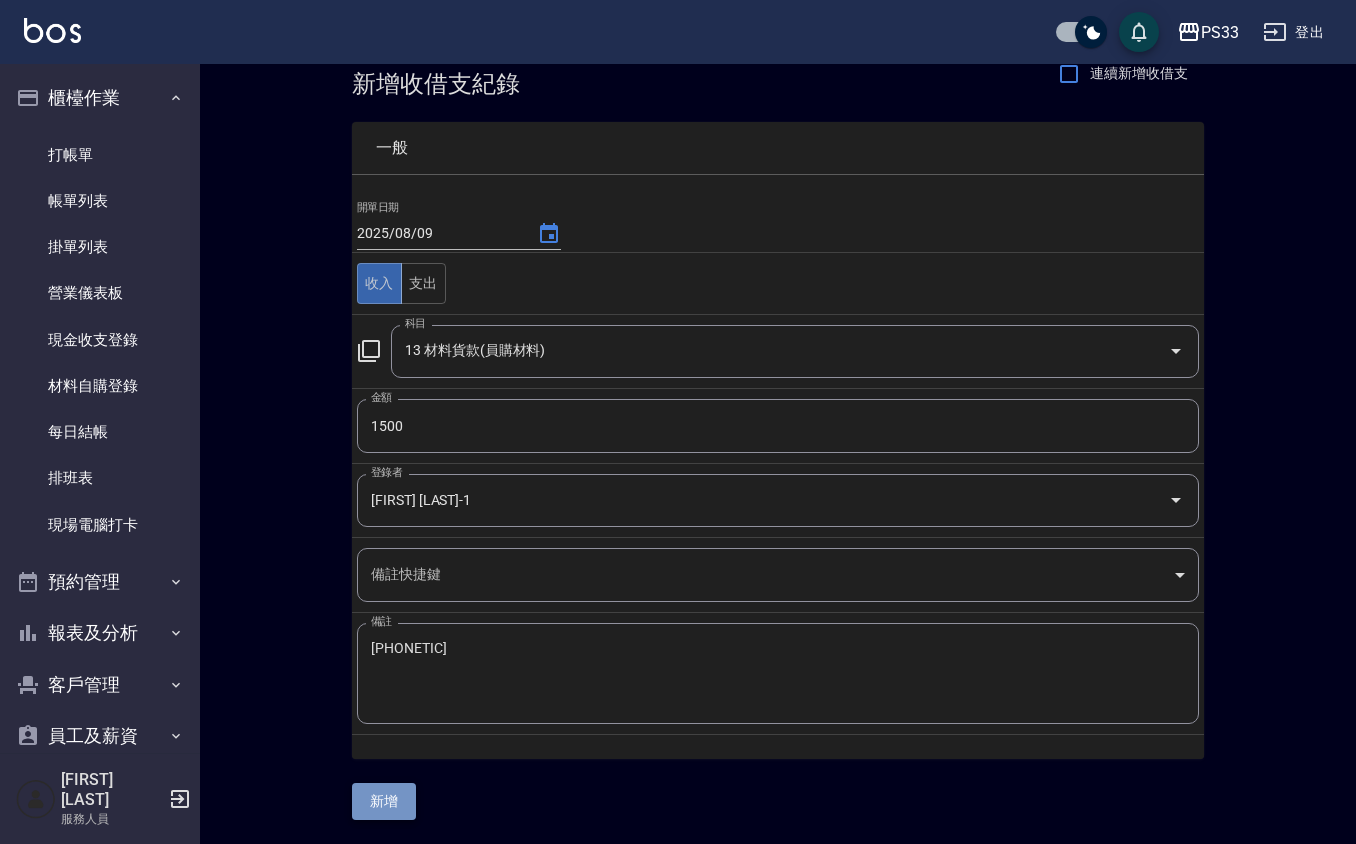 click on "新增" at bounding box center [384, 801] 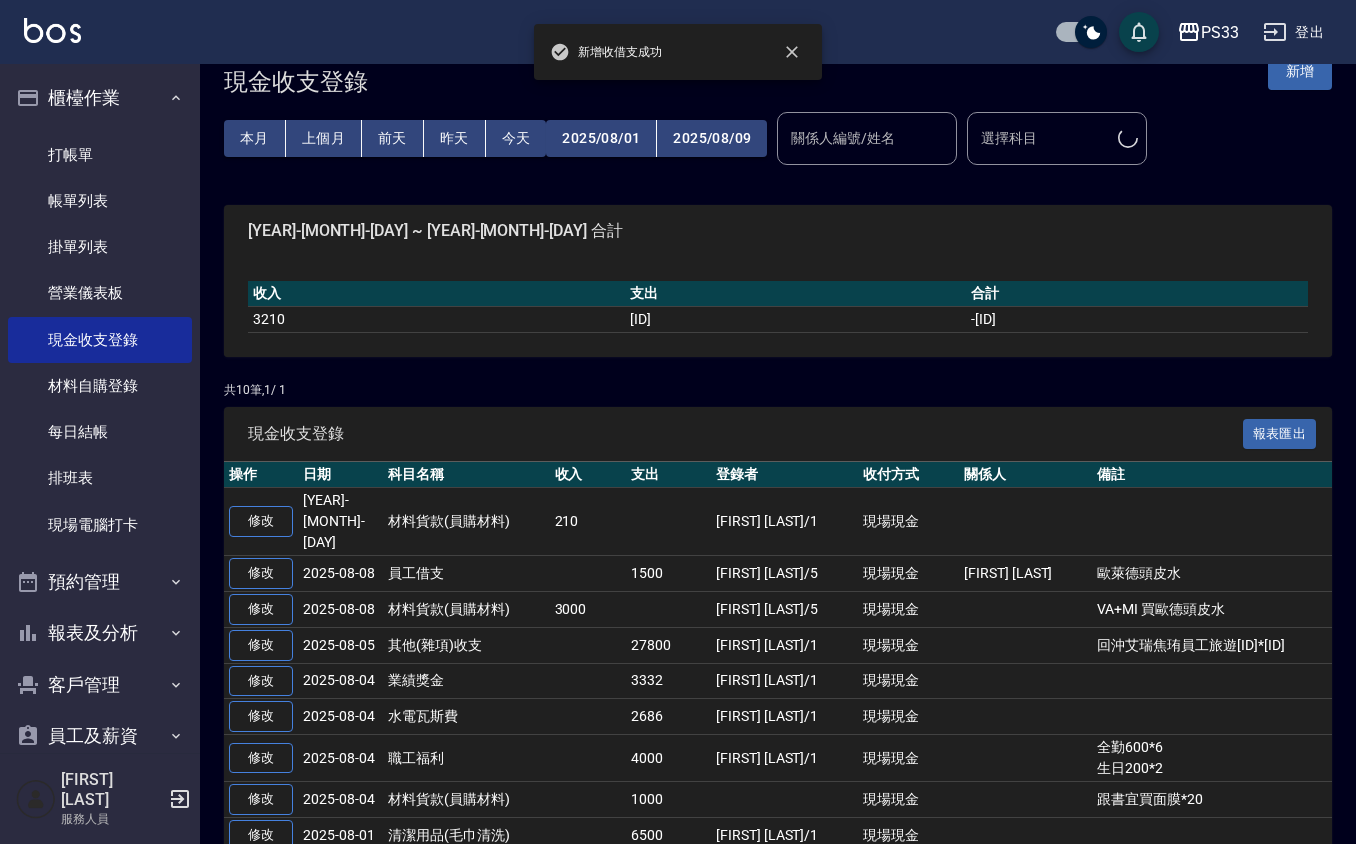 scroll, scrollTop: 0, scrollLeft: 0, axis: both 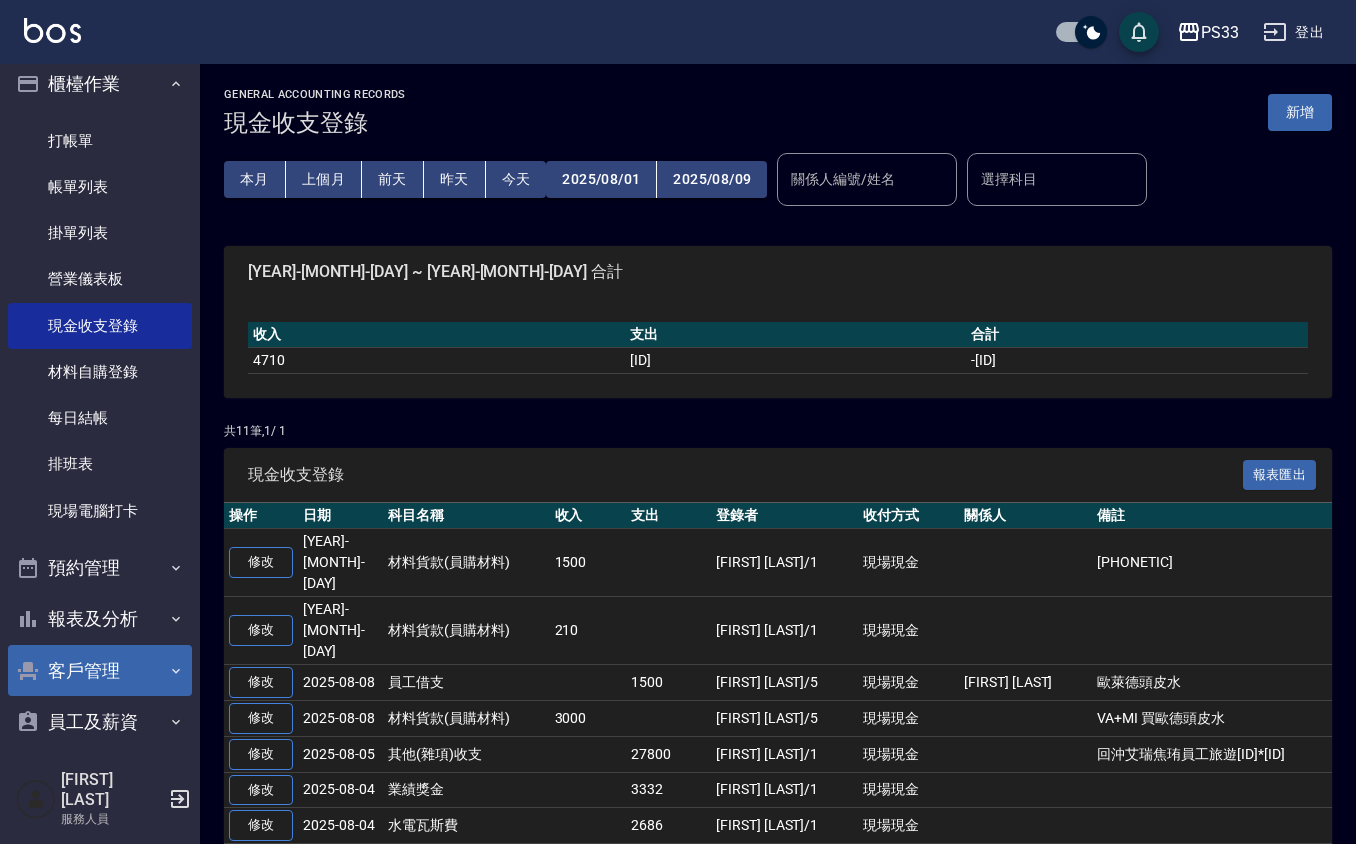 click on "客戶管理" at bounding box center (100, 671) 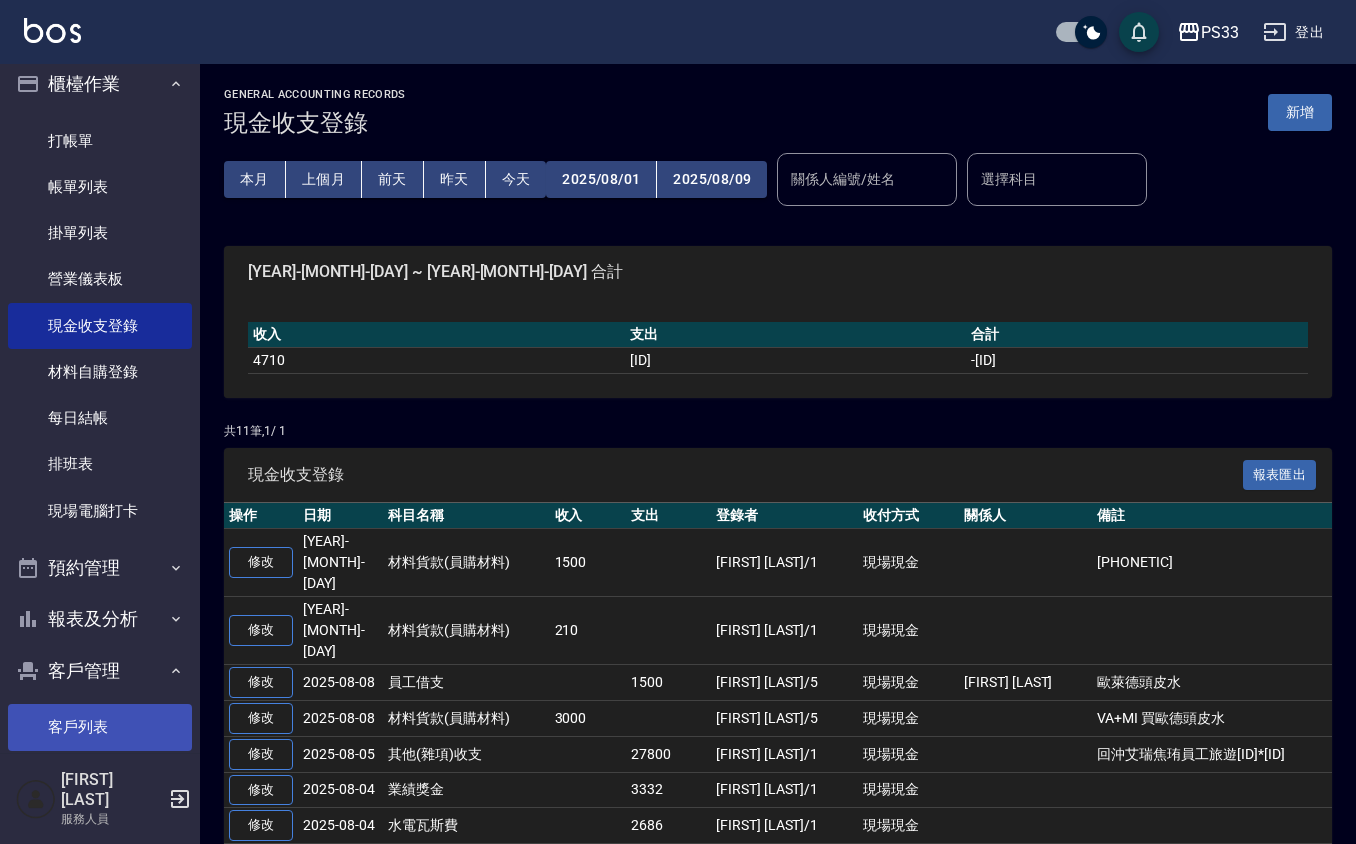 click on "客戶列表" at bounding box center (100, 727) 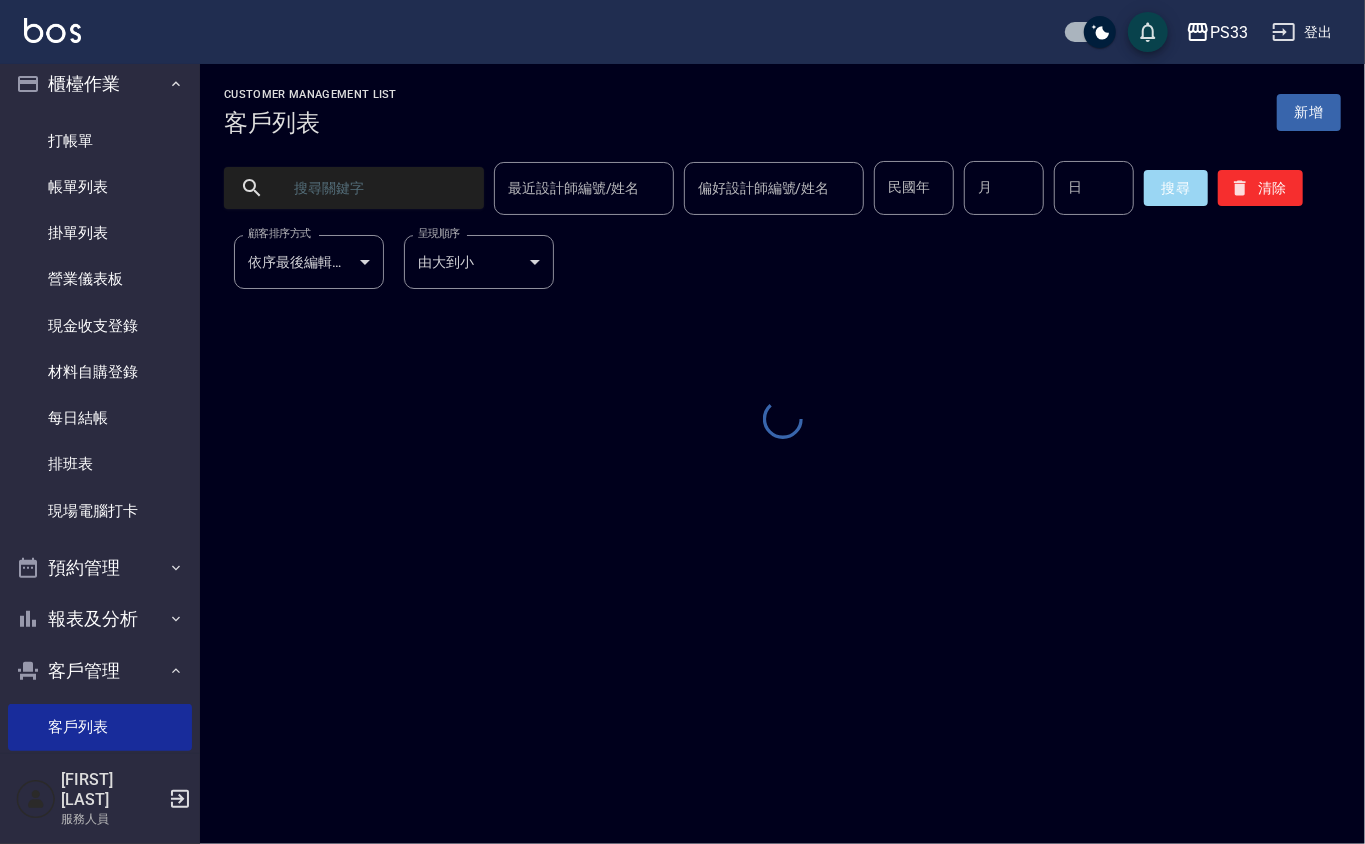 drag, startPoint x: 402, startPoint y: 201, endPoint x: 393, endPoint y: 196, distance: 10.29563 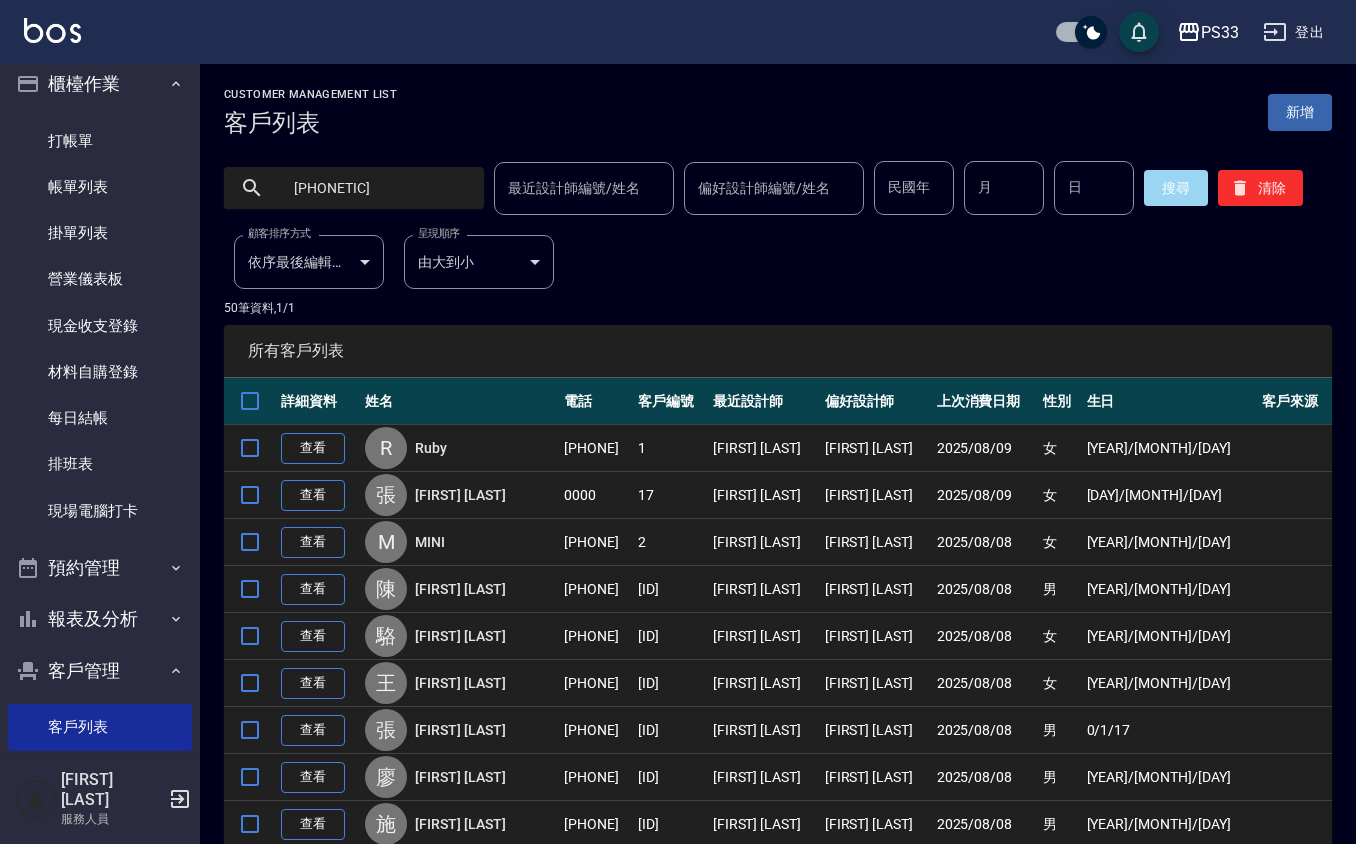 type on "[PHONETIC]" 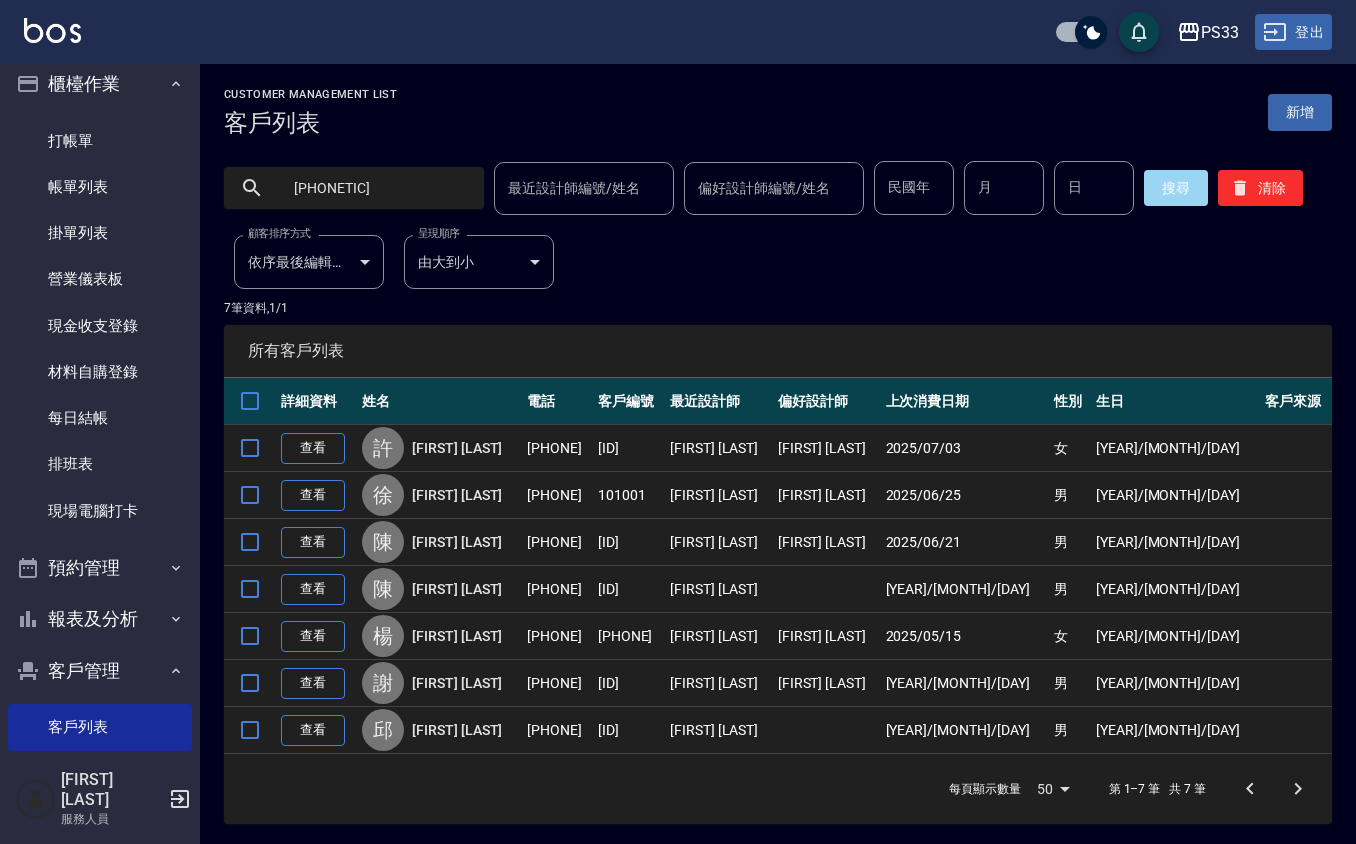 scroll, scrollTop: 5, scrollLeft: 0, axis: vertical 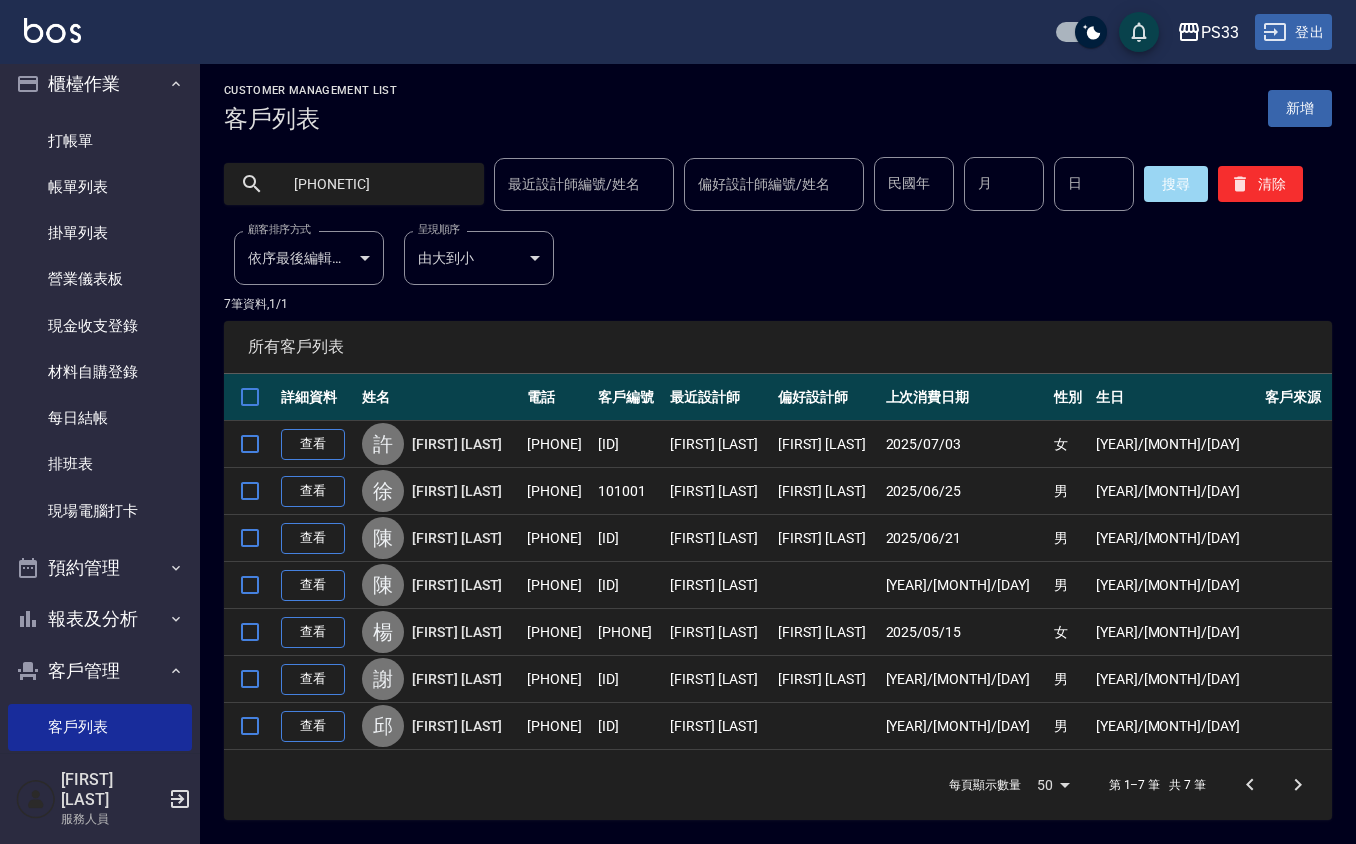 click on "登出" at bounding box center (1293, 32) 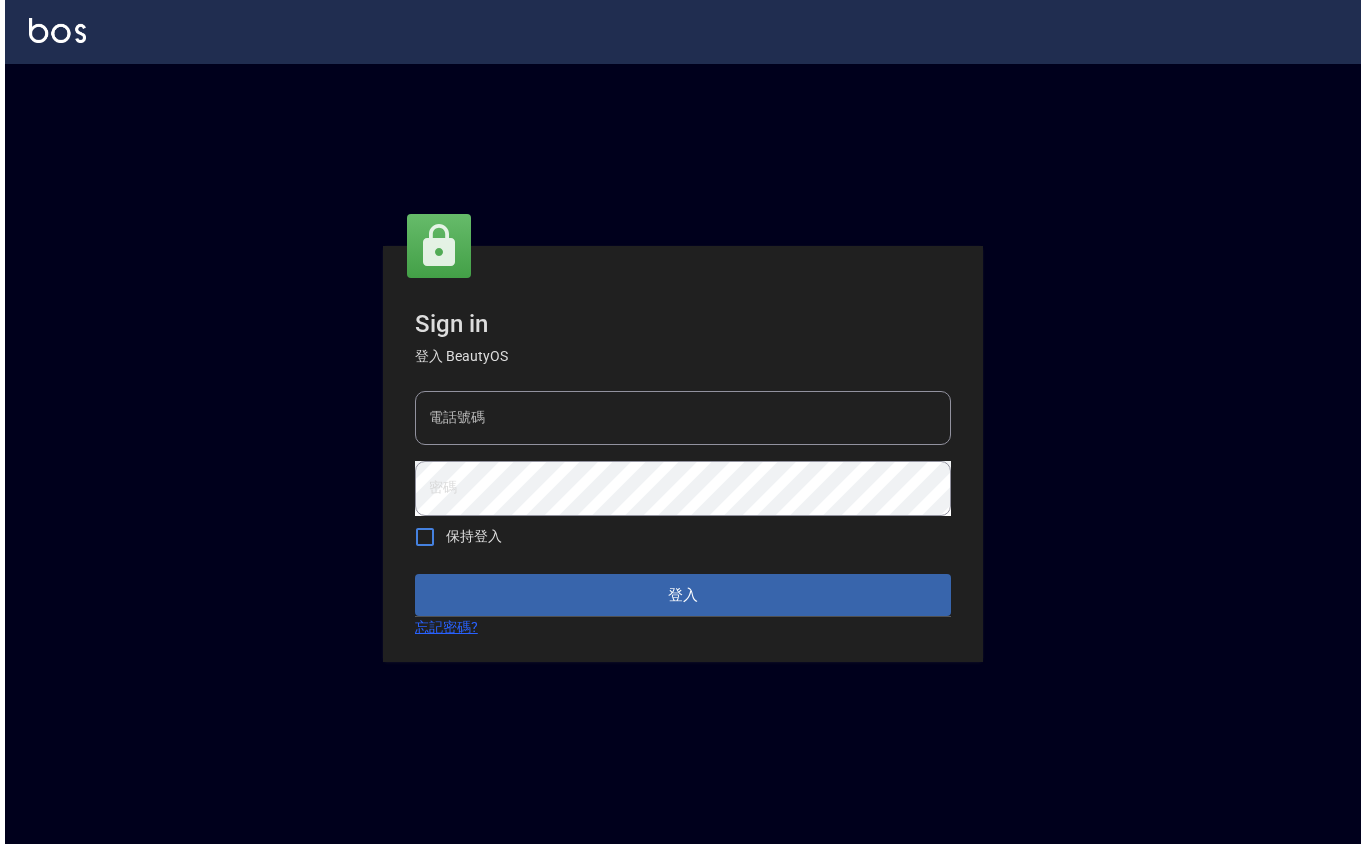 scroll, scrollTop: 0, scrollLeft: 0, axis: both 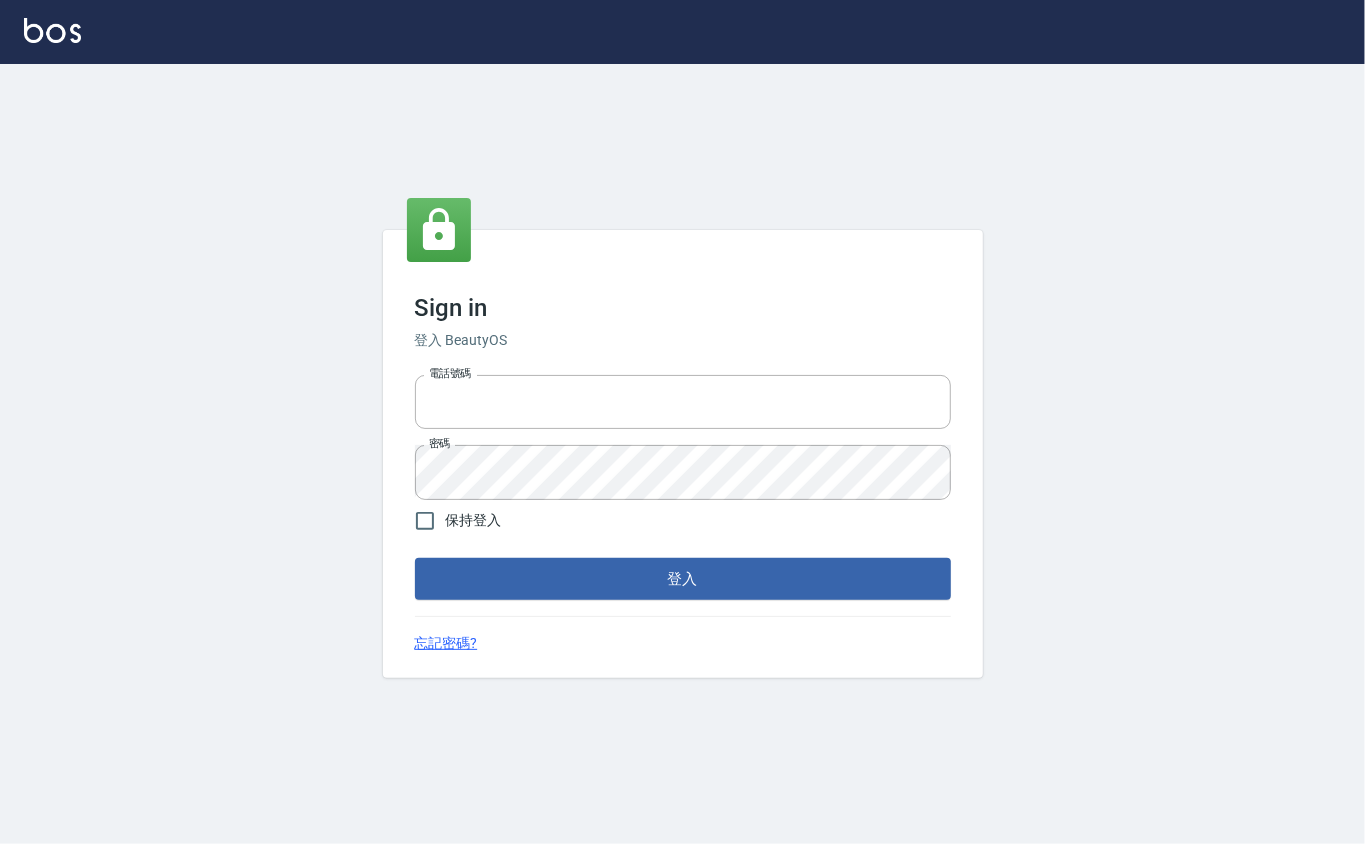 type on "[PHONE]" 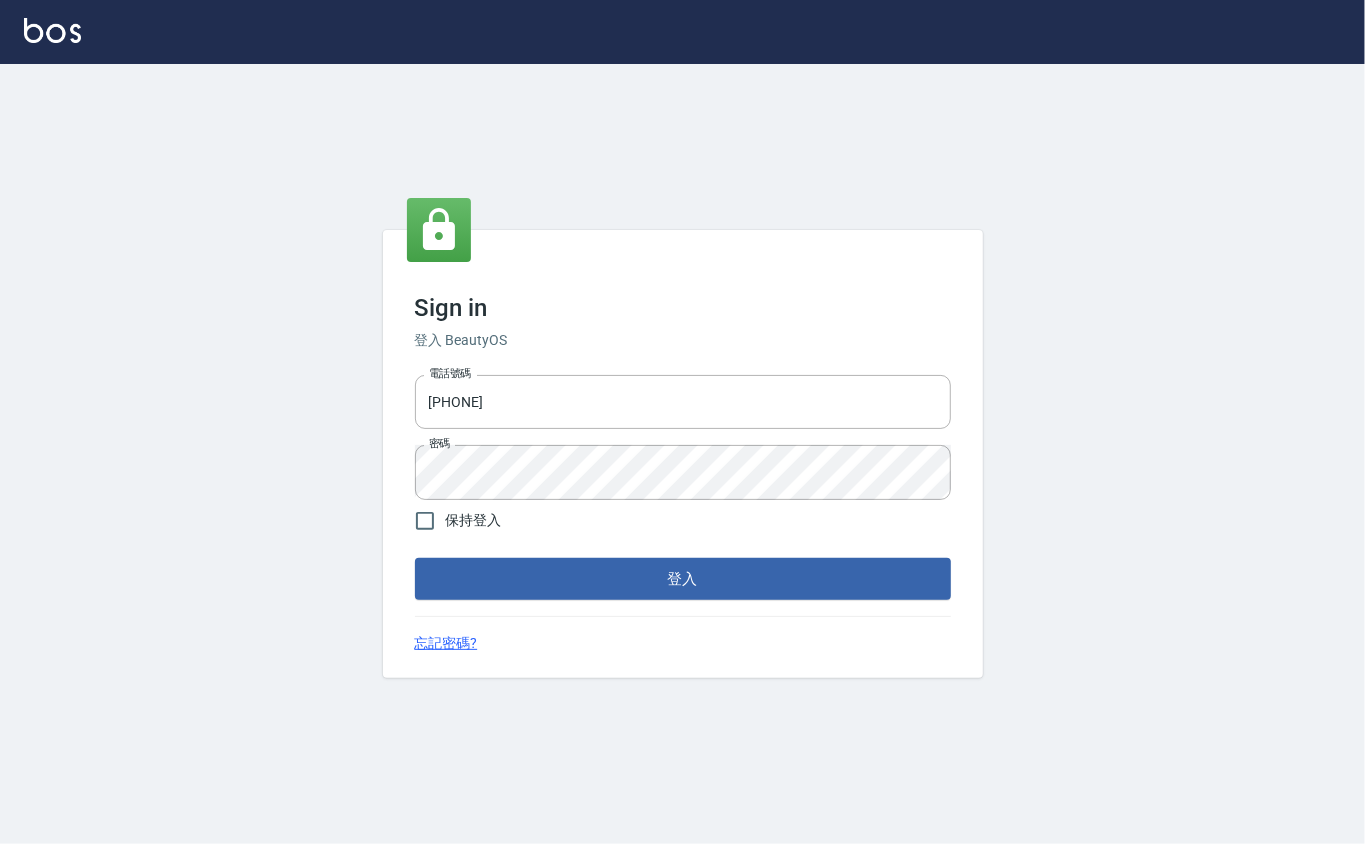 drag, startPoint x: 586, startPoint y: 824, endPoint x: 573, endPoint y: 849, distance: 28.178005 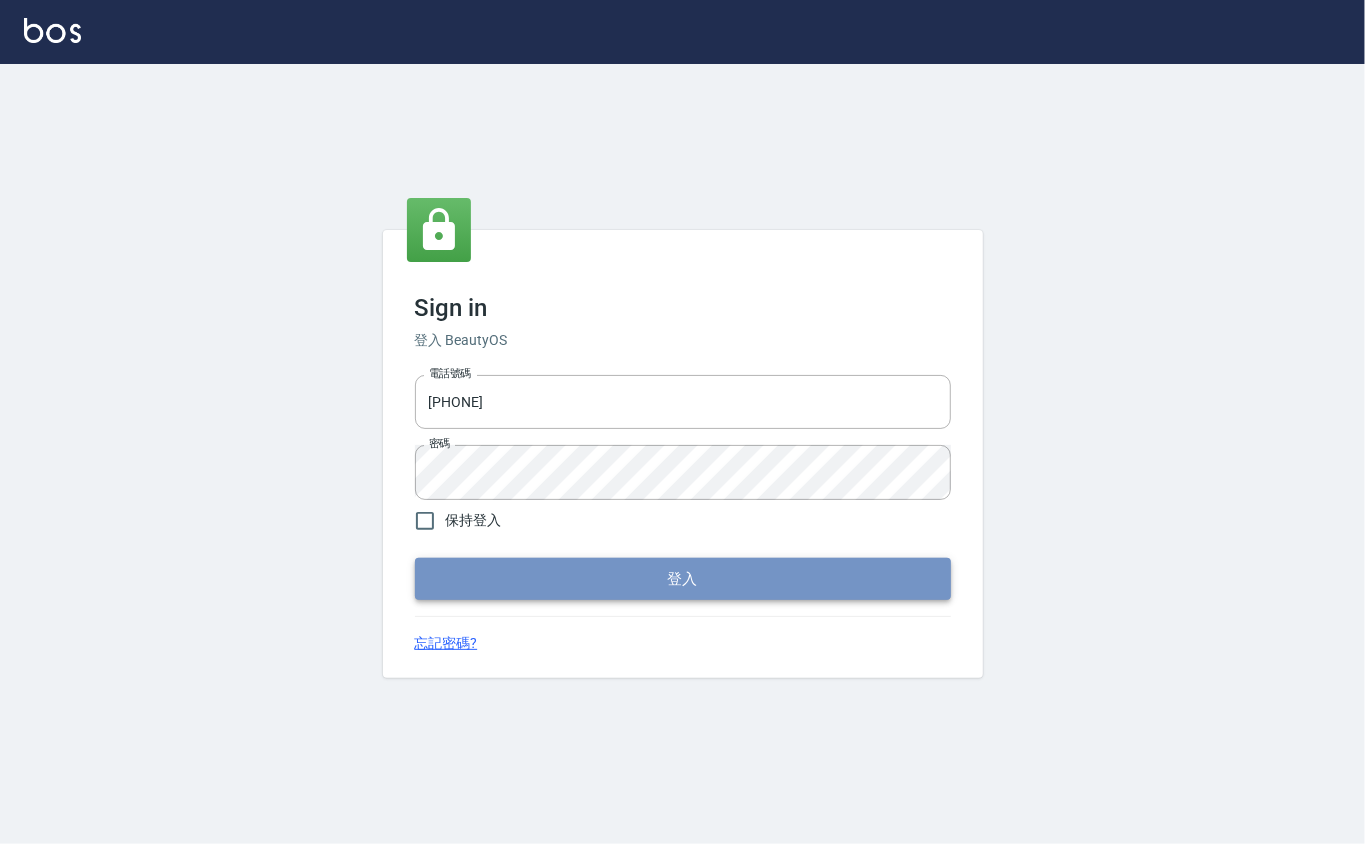 drag, startPoint x: 573, startPoint y: 849, endPoint x: 465, endPoint y: 557, distance: 311.3326 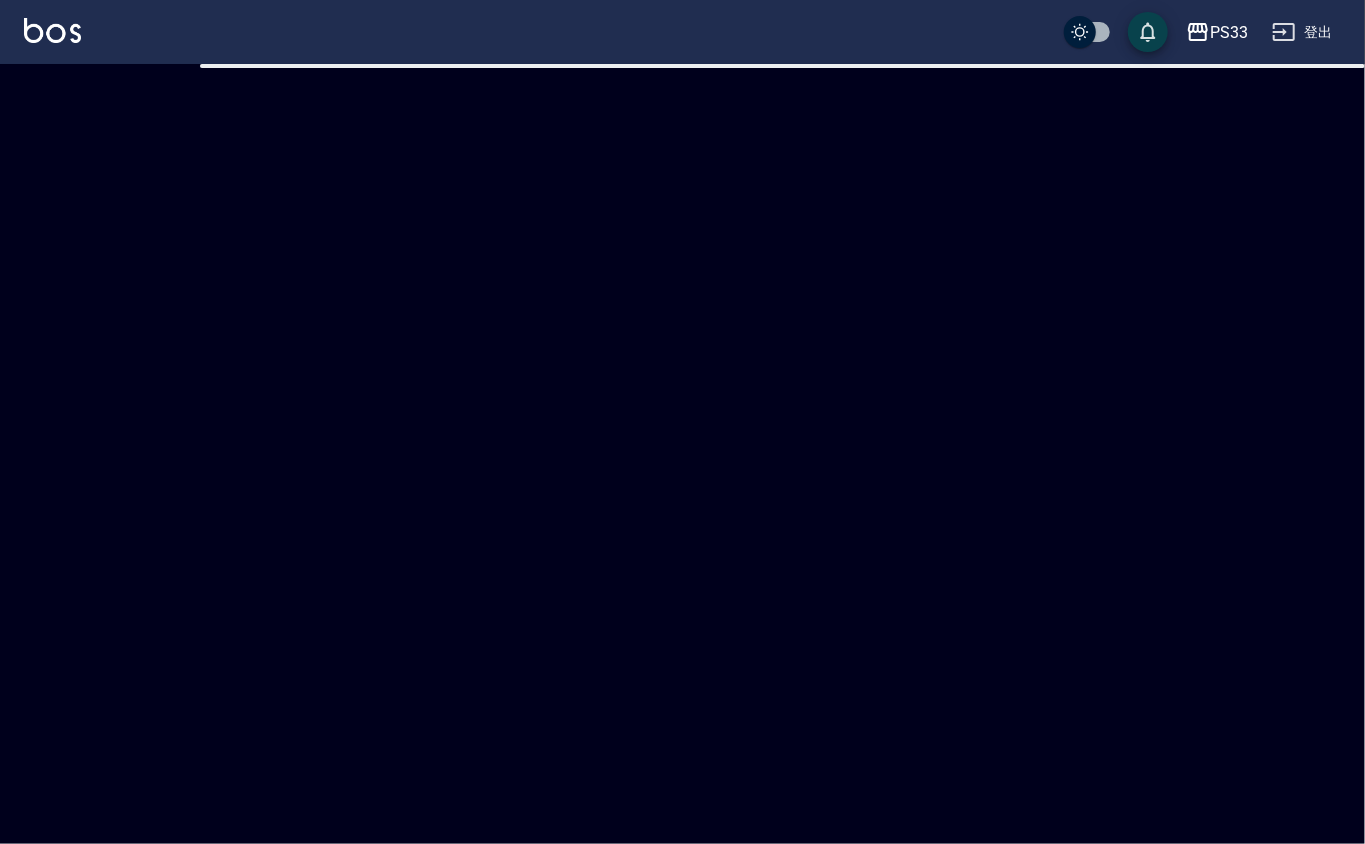 checkbox on "true" 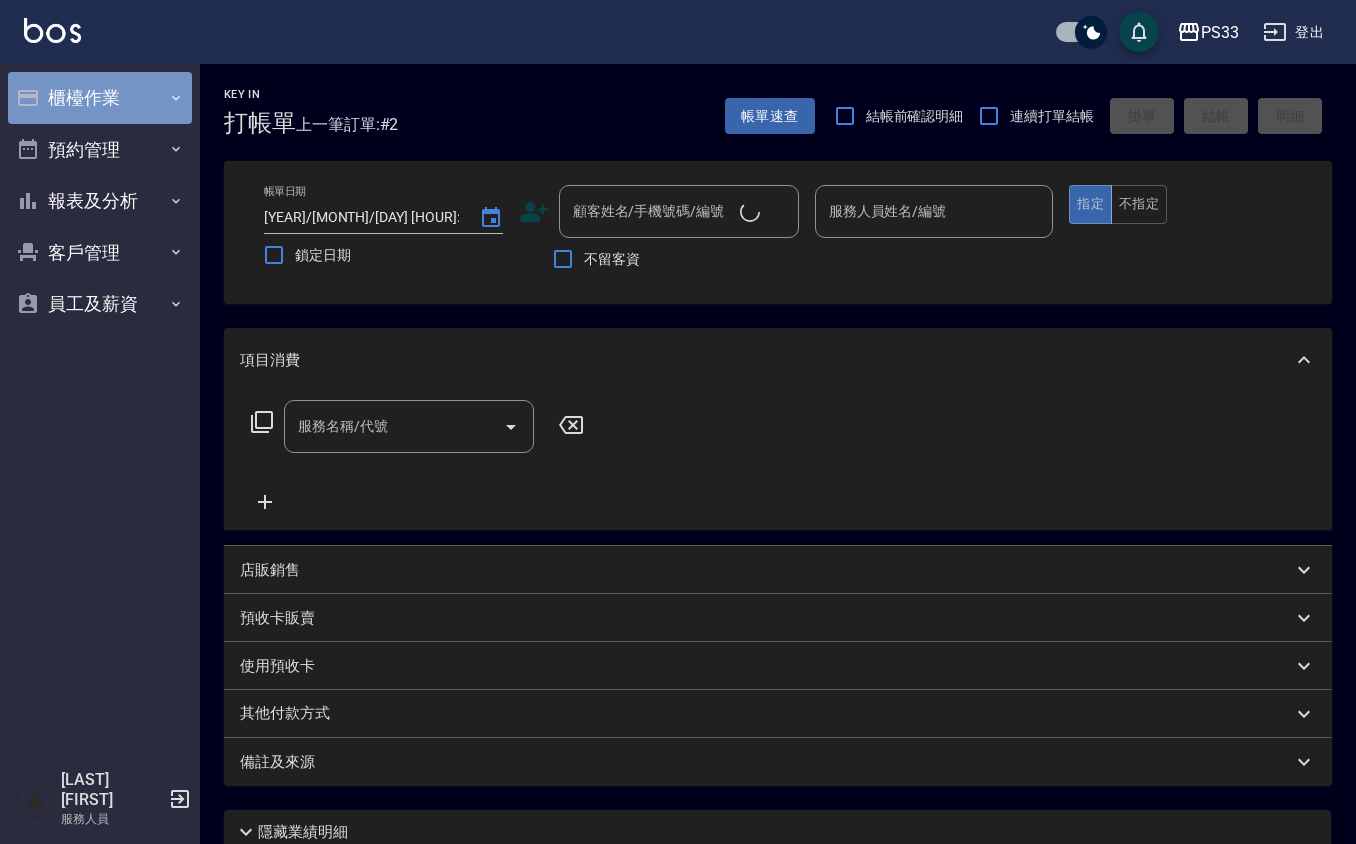 click on "櫃檯作業" at bounding box center [100, 98] 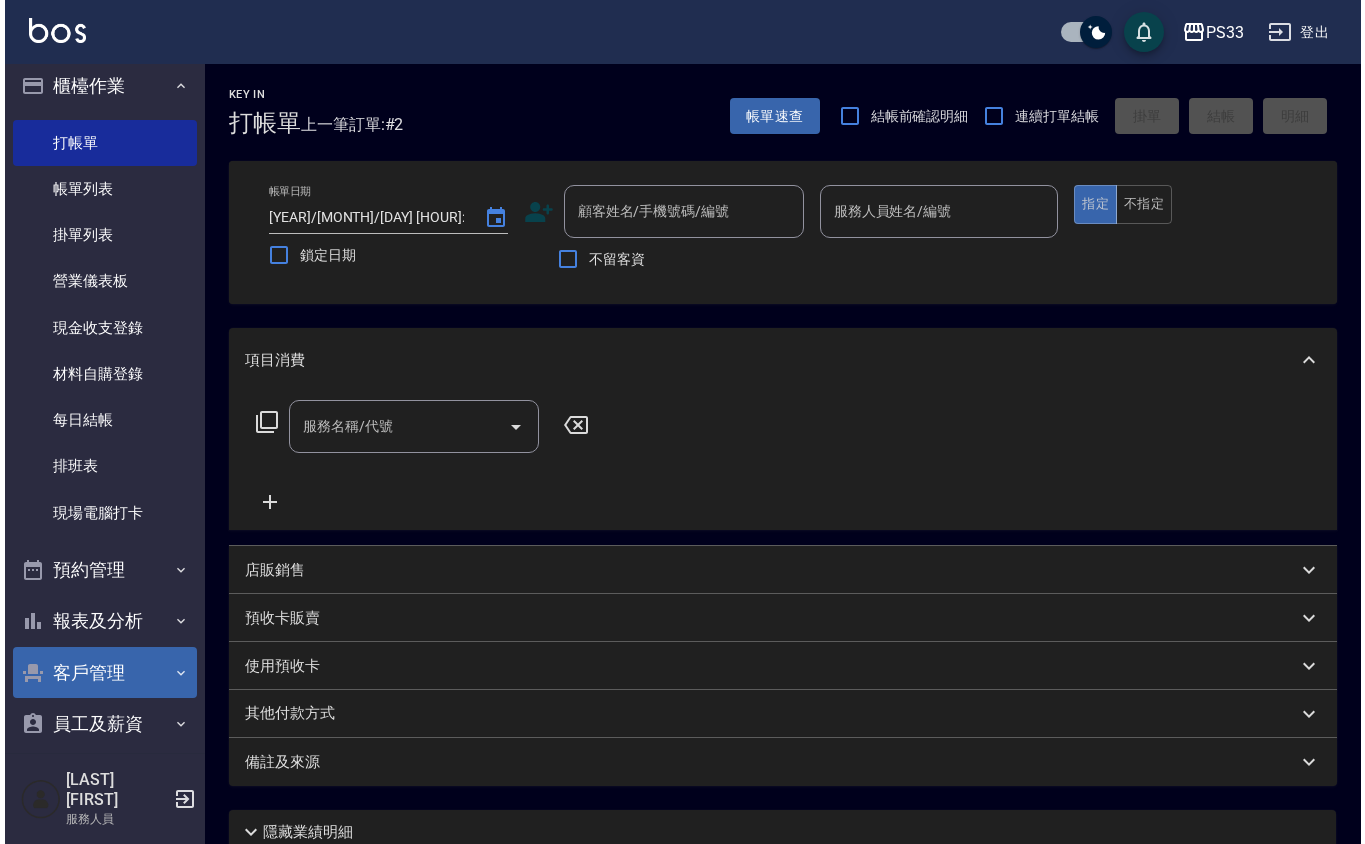 scroll, scrollTop: 14, scrollLeft: 0, axis: vertical 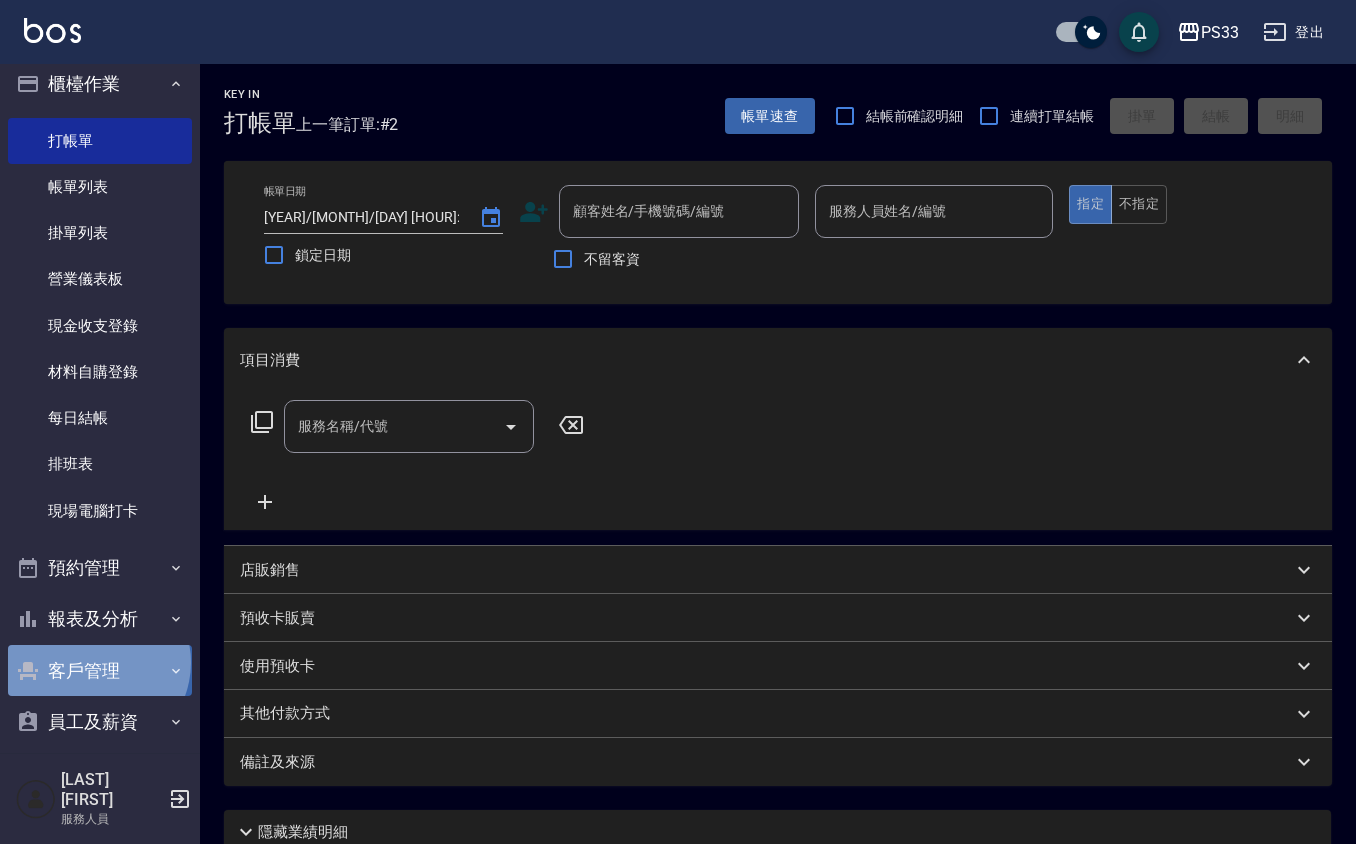 click on "客戶管理" at bounding box center [100, 671] 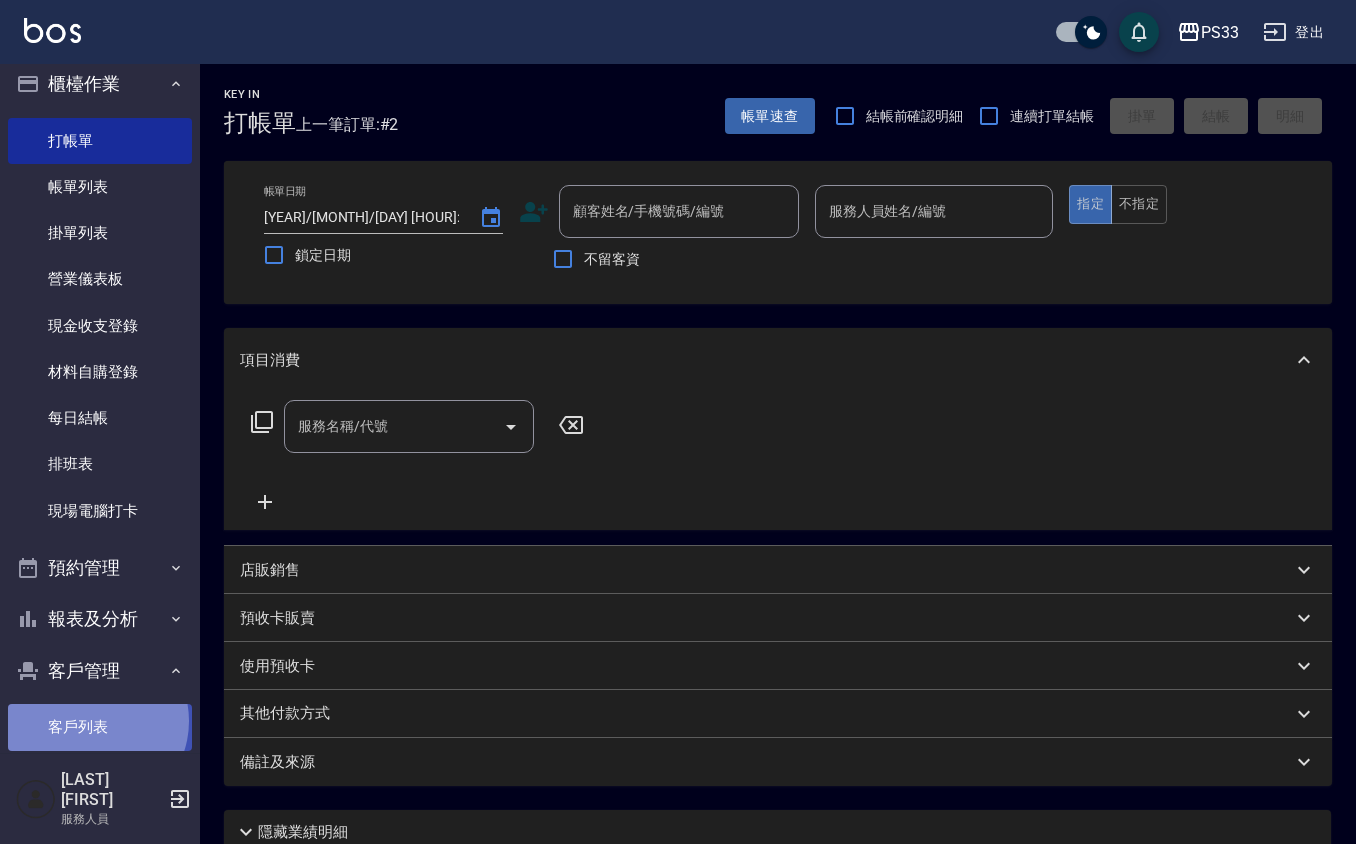 click on "客戶列表" at bounding box center [100, 727] 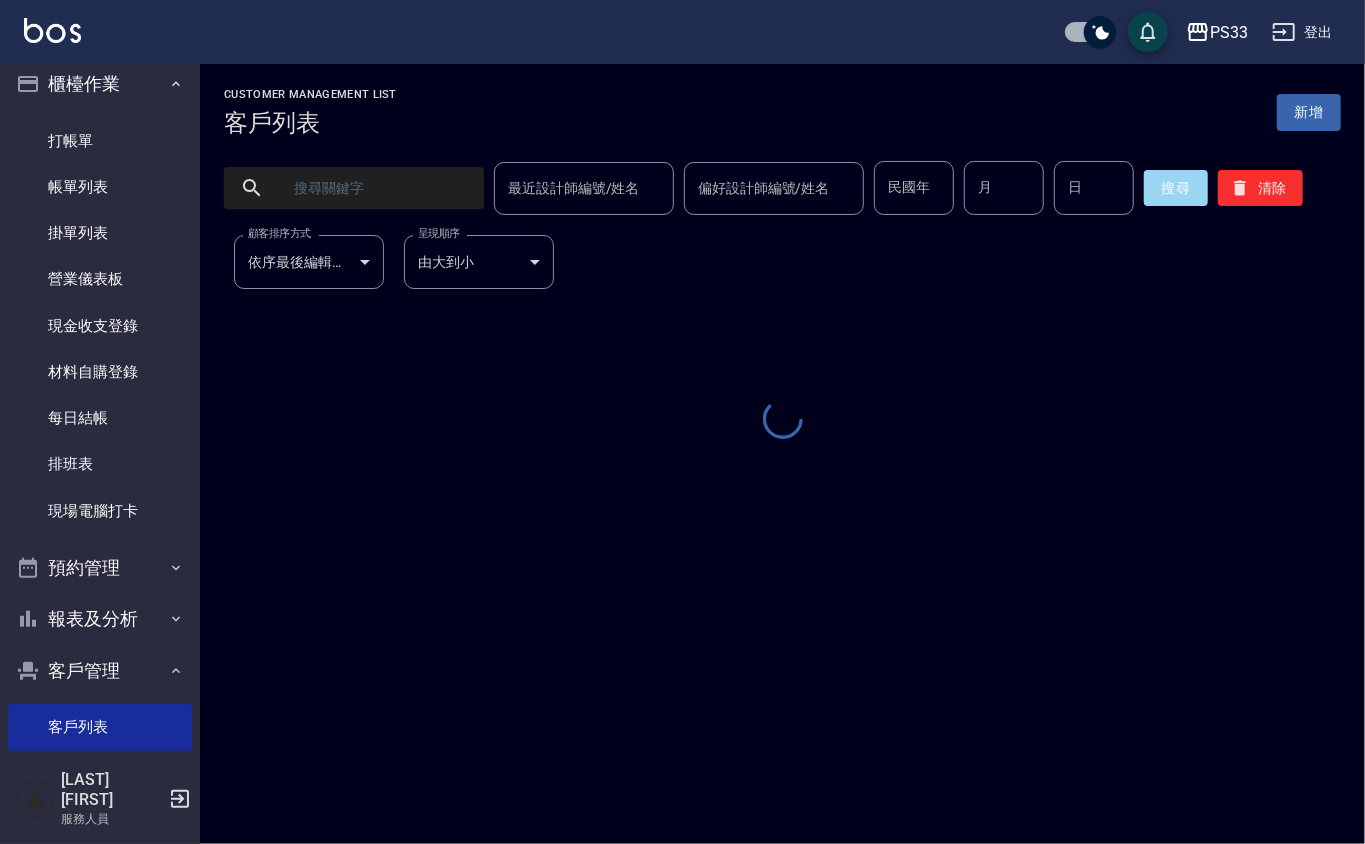 click at bounding box center [374, 188] 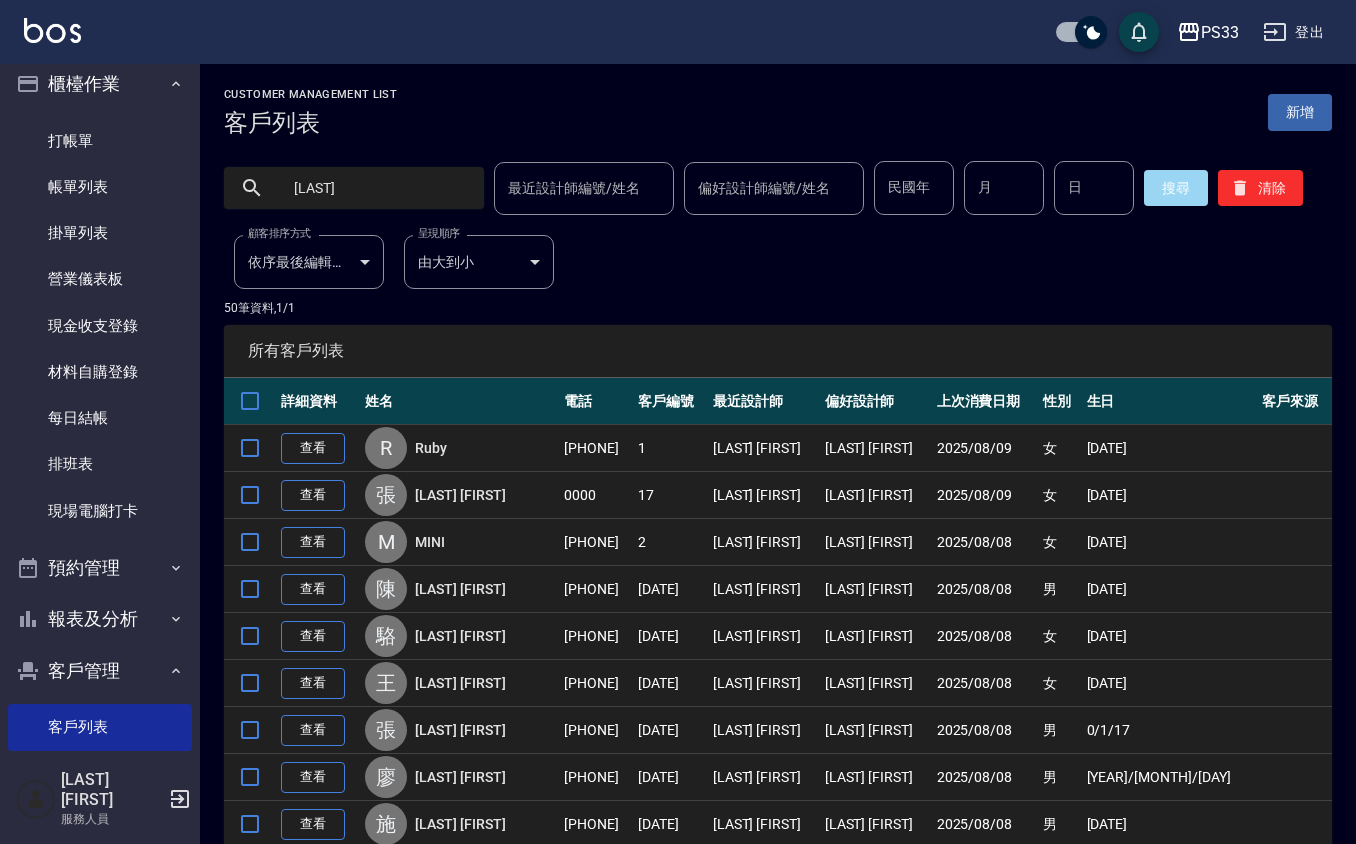 type on "[WORD]" 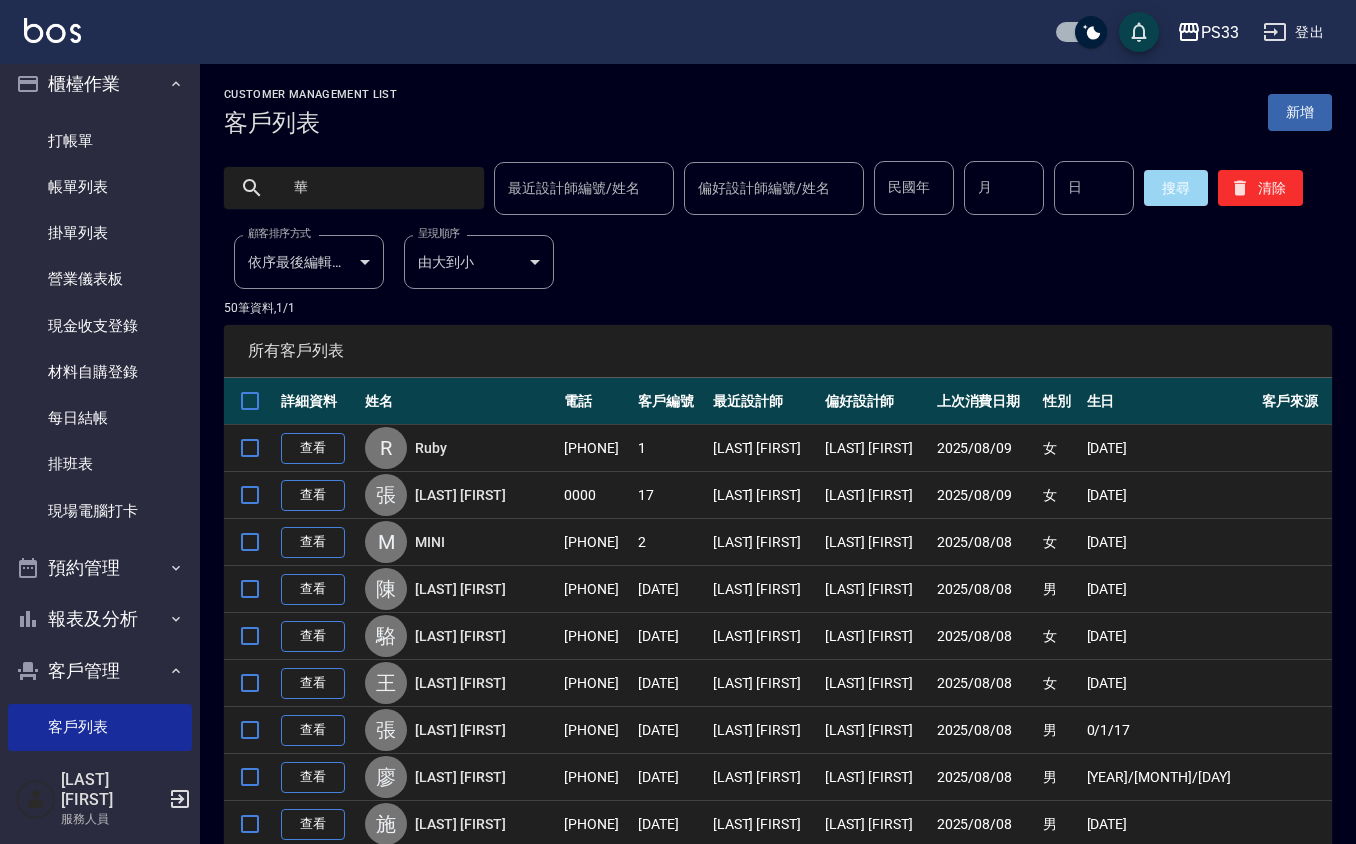type on "華" 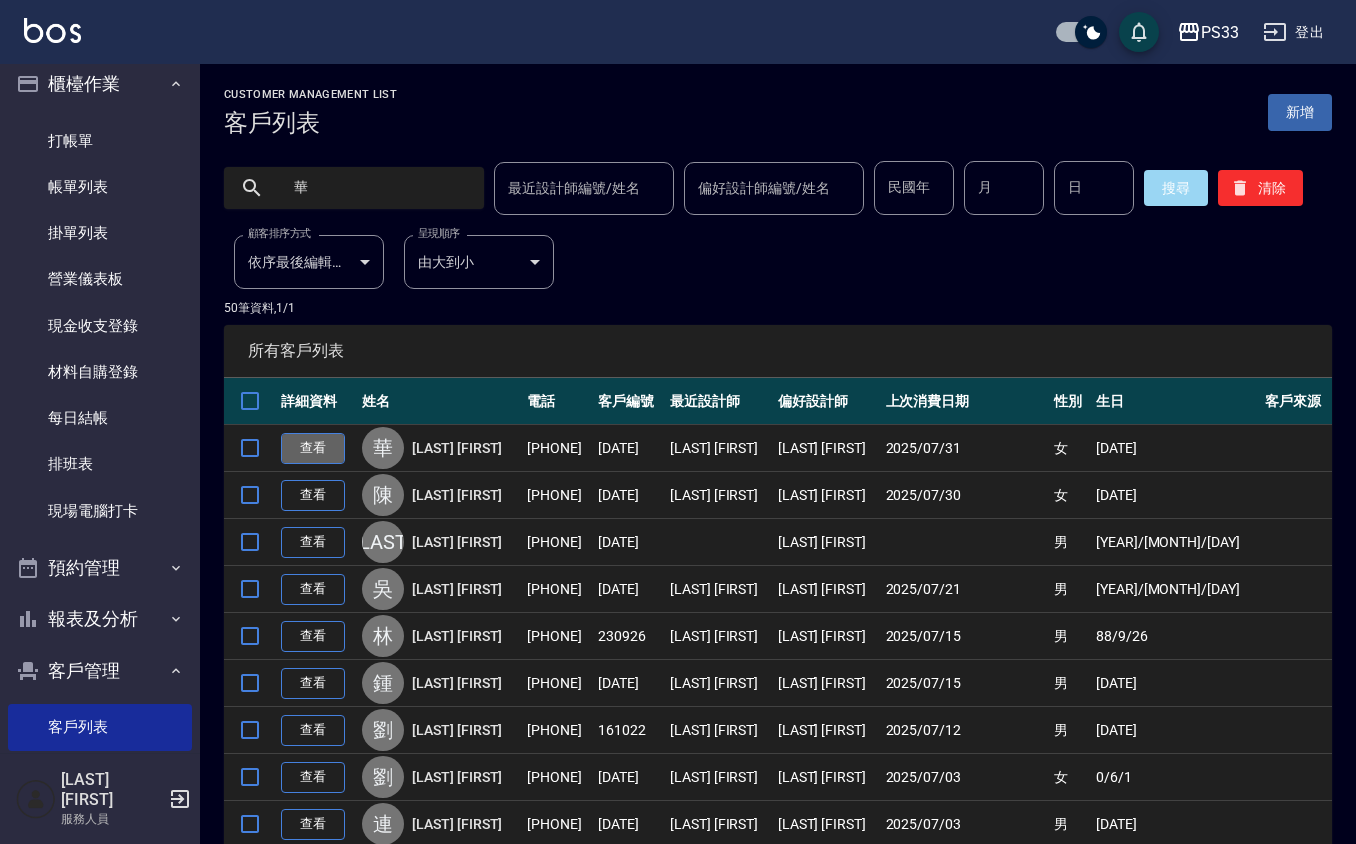 click on "查看" at bounding box center [313, 448] 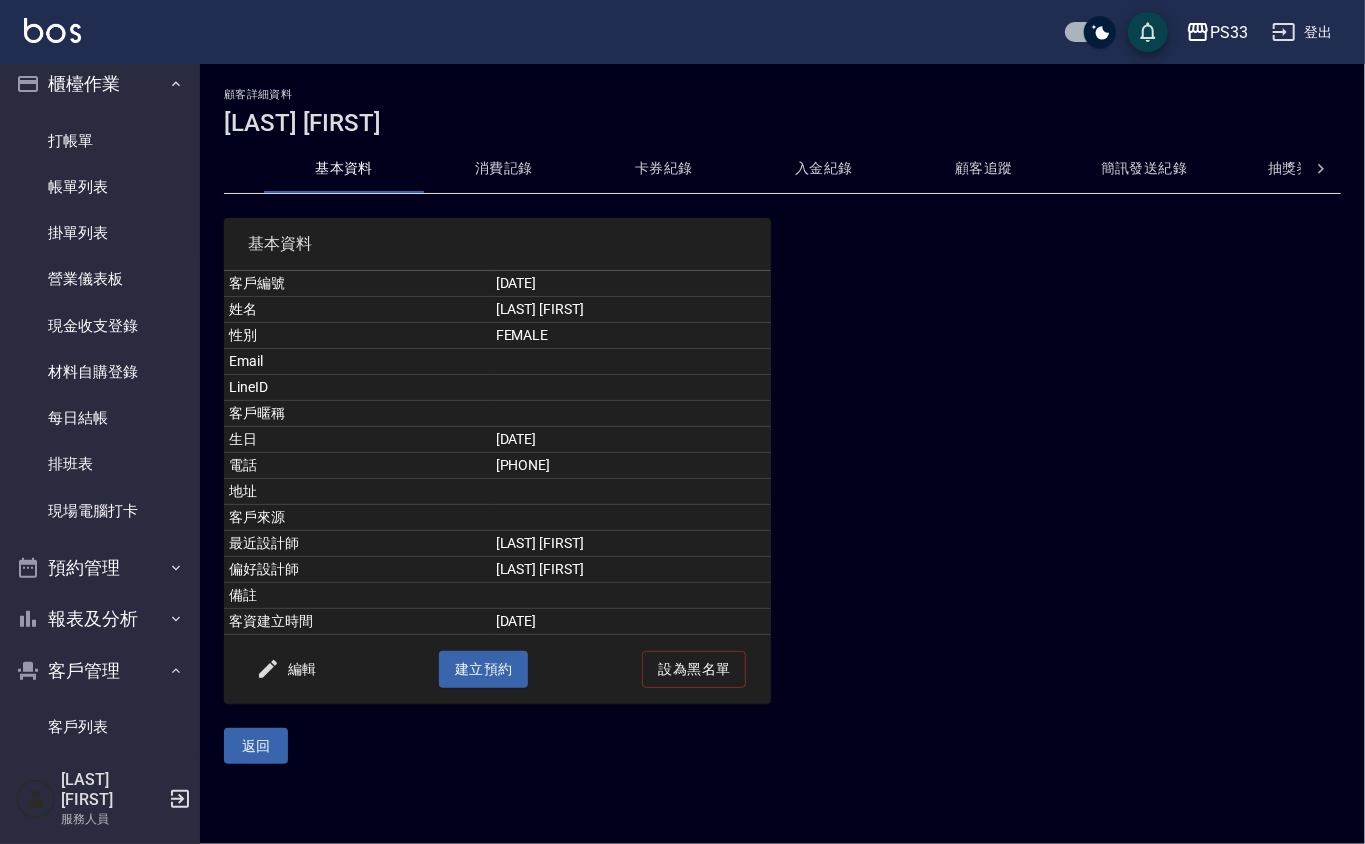 click on "消費記錄" at bounding box center [504, 169] 